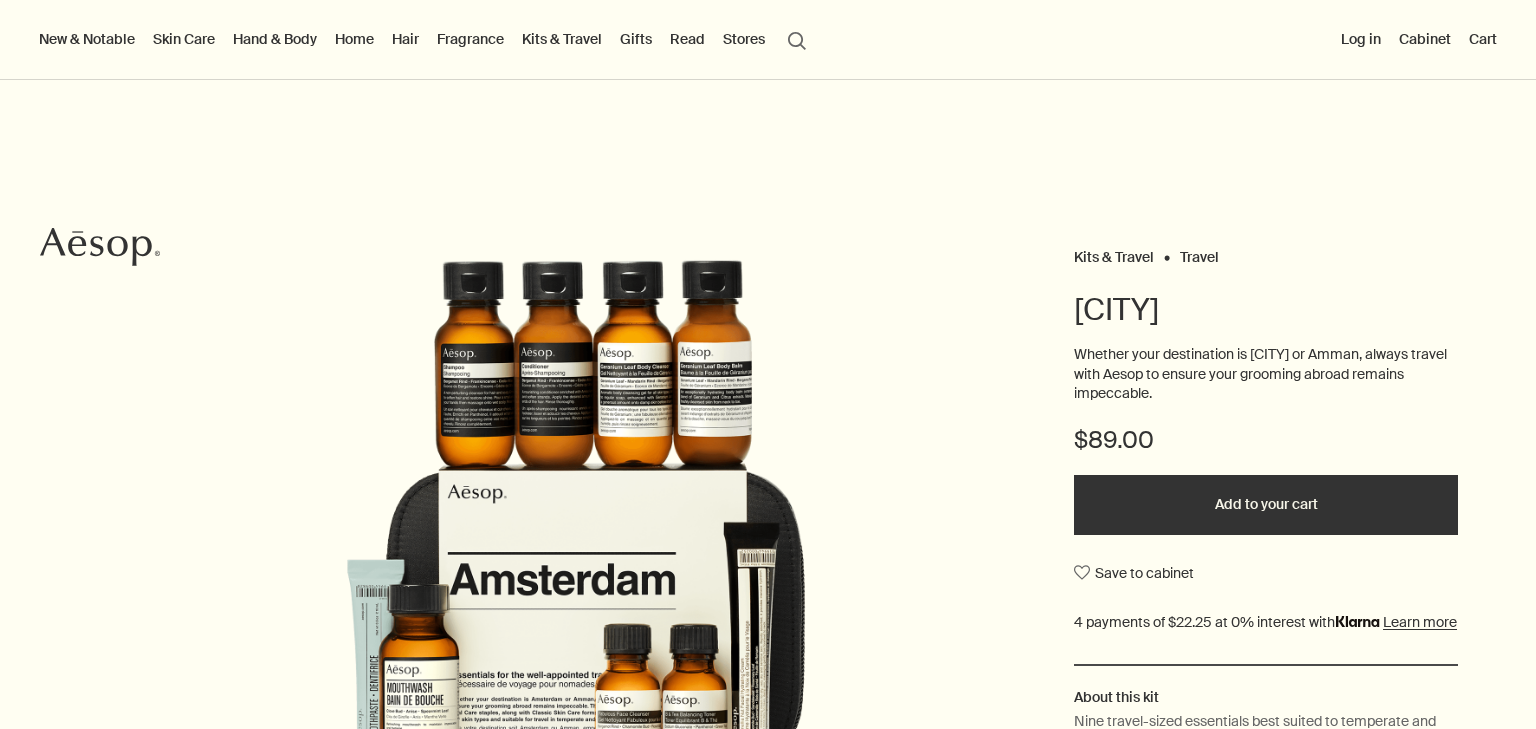 scroll, scrollTop: 0, scrollLeft: 0, axis: both 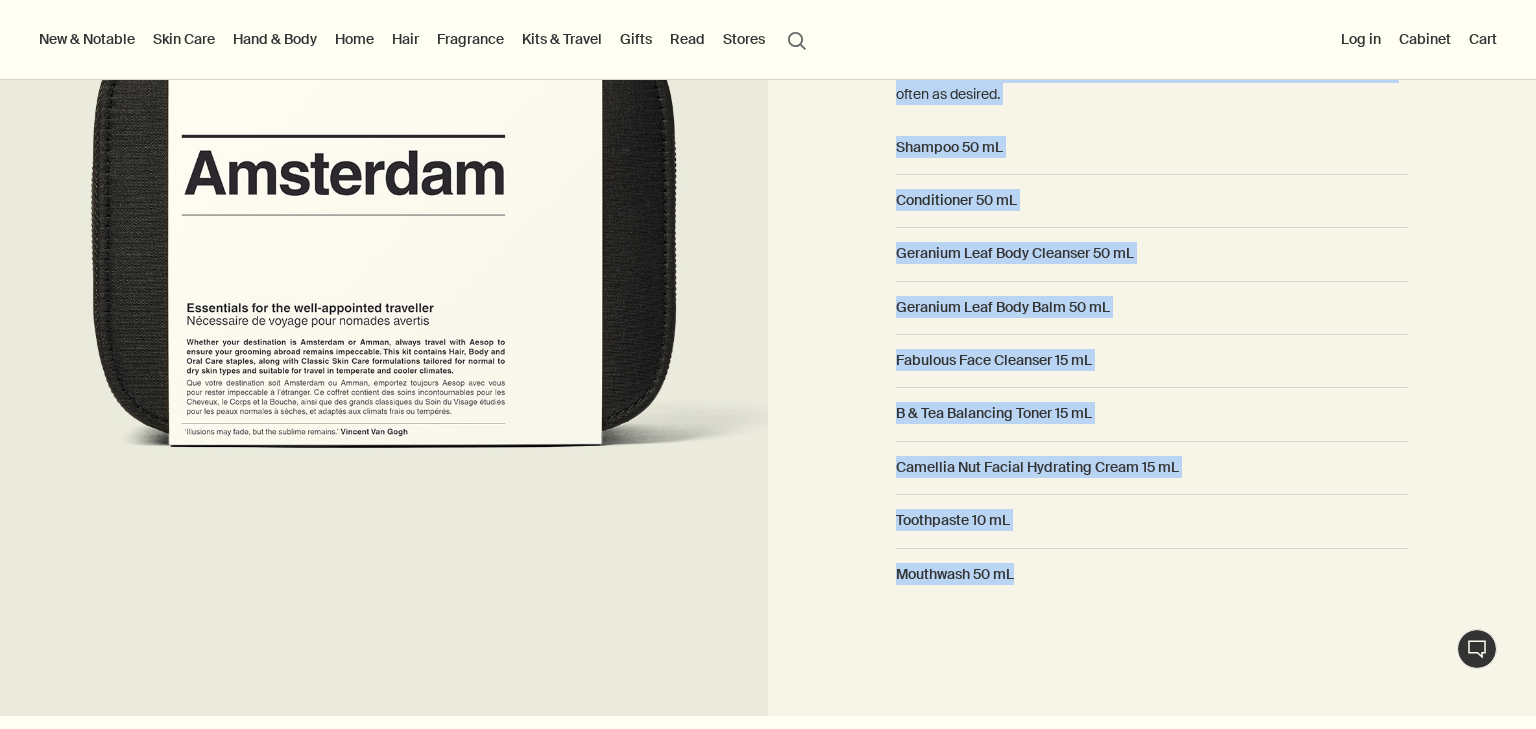 drag, startPoint x: 887, startPoint y: 156, endPoint x: 1136, endPoint y: 616, distance: 523.06885 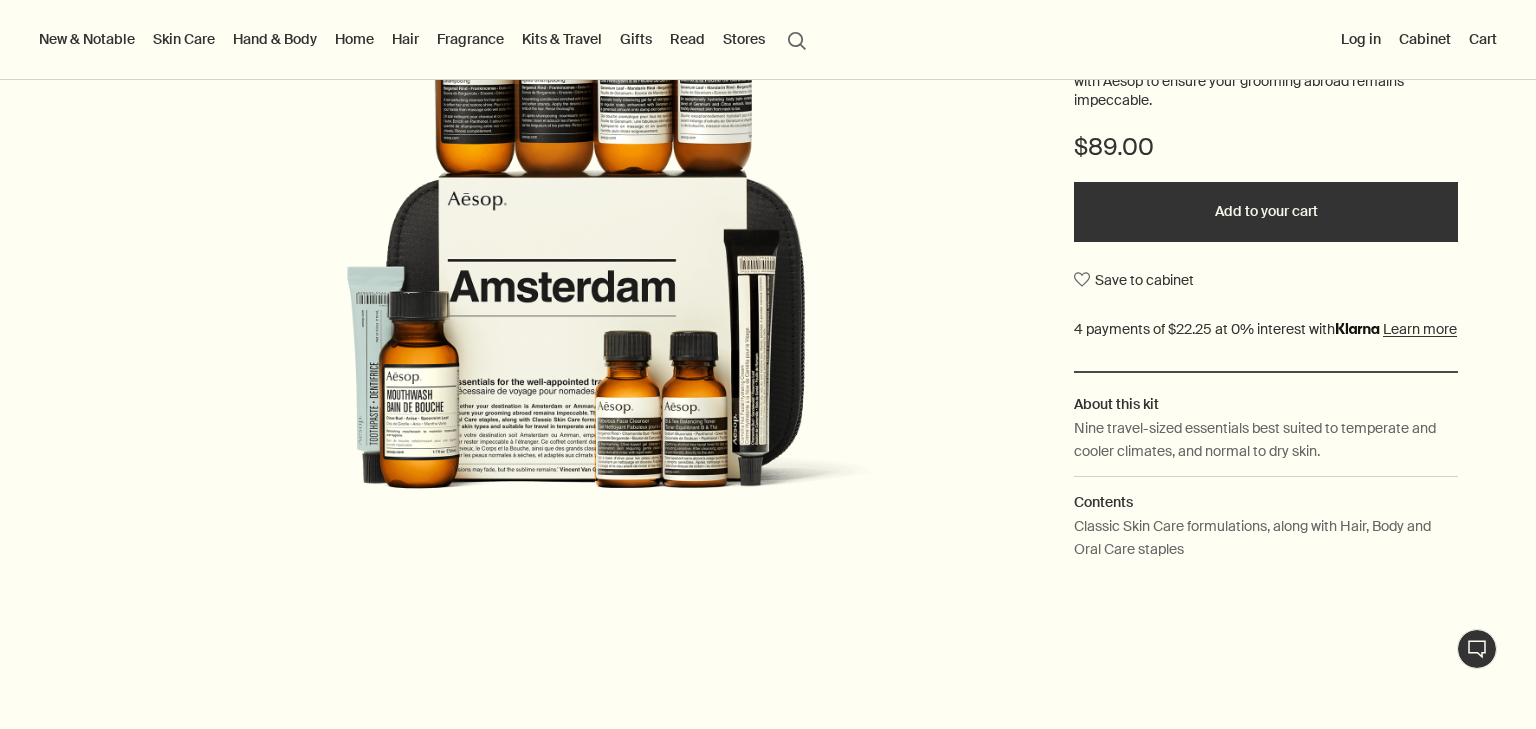 click on "Contents" at bounding box center [1266, 404] 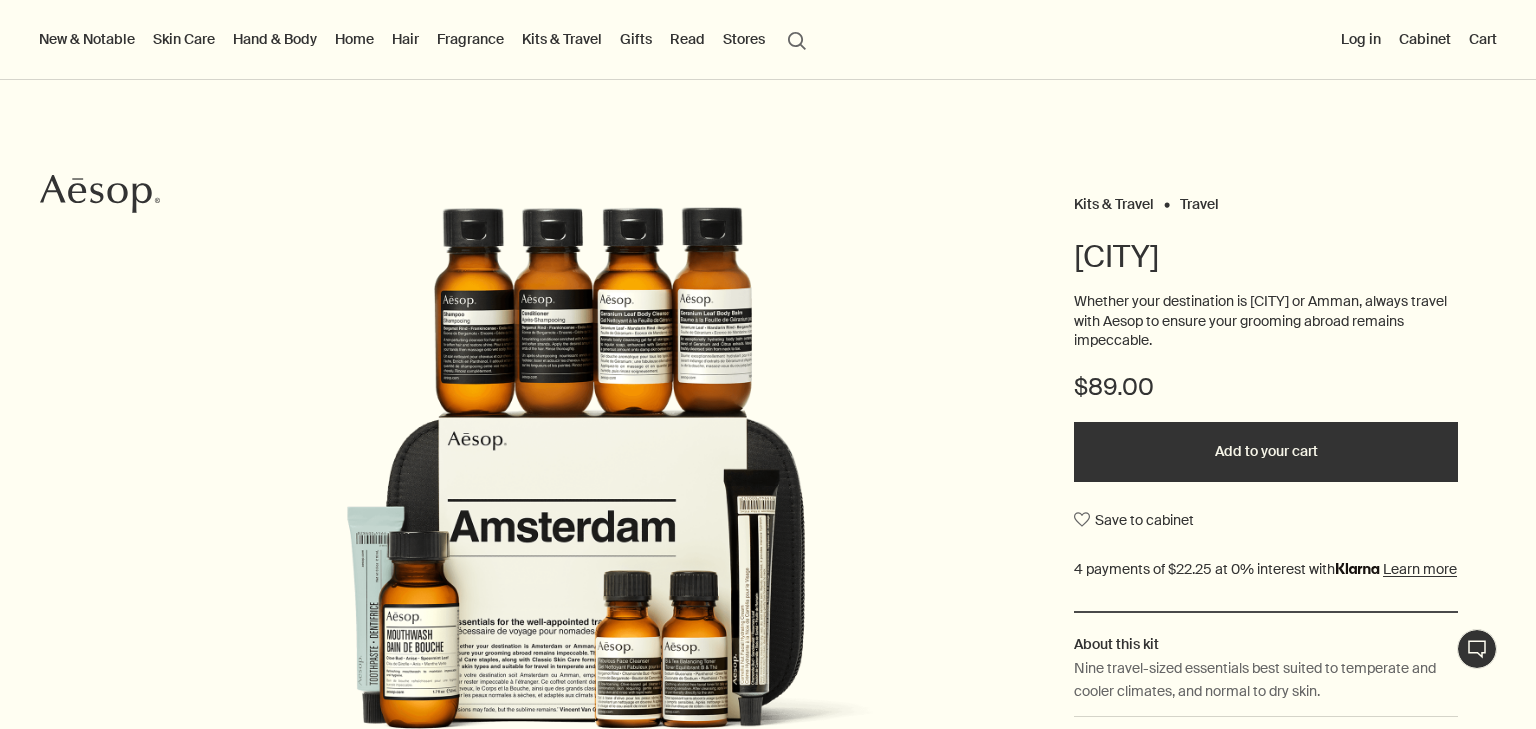 drag, startPoint x: 1054, startPoint y: 297, endPoint x: 1184, endPoint y: 344, distance: 138.2353 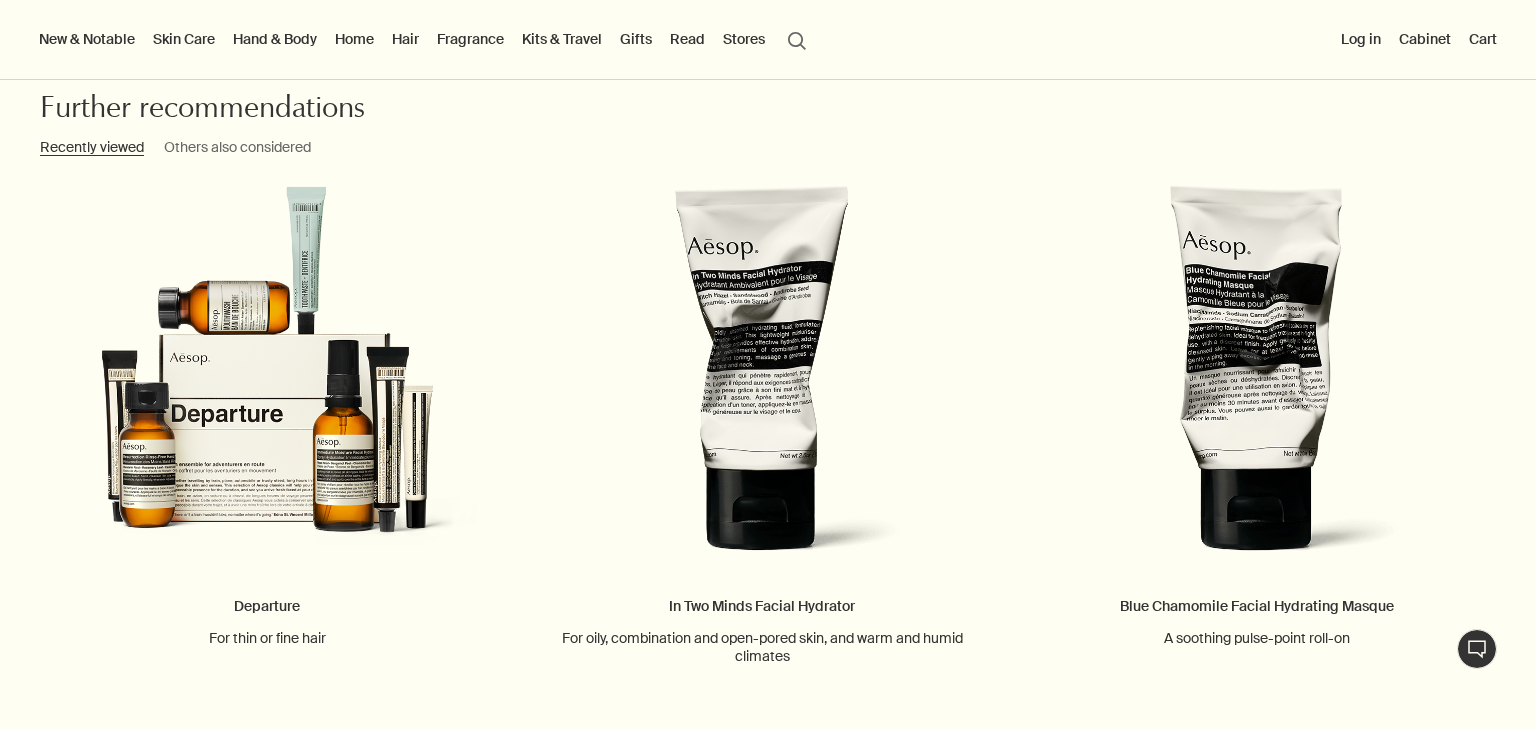 scroll, scrollTop: 2293, scrollLeft: 0, axis: vertical 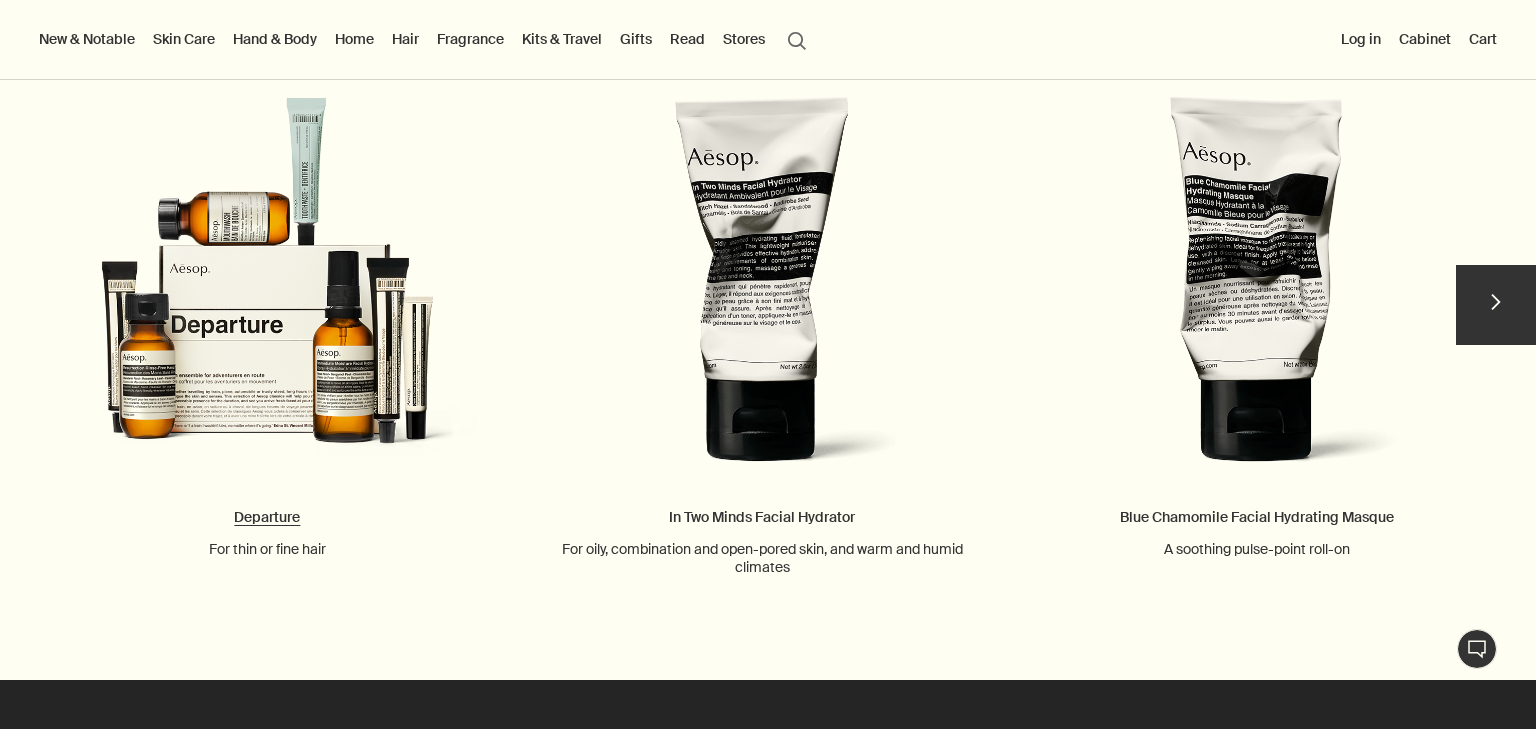 click on "Departure
For thin or fine hair" at bounding box center (267, 327) 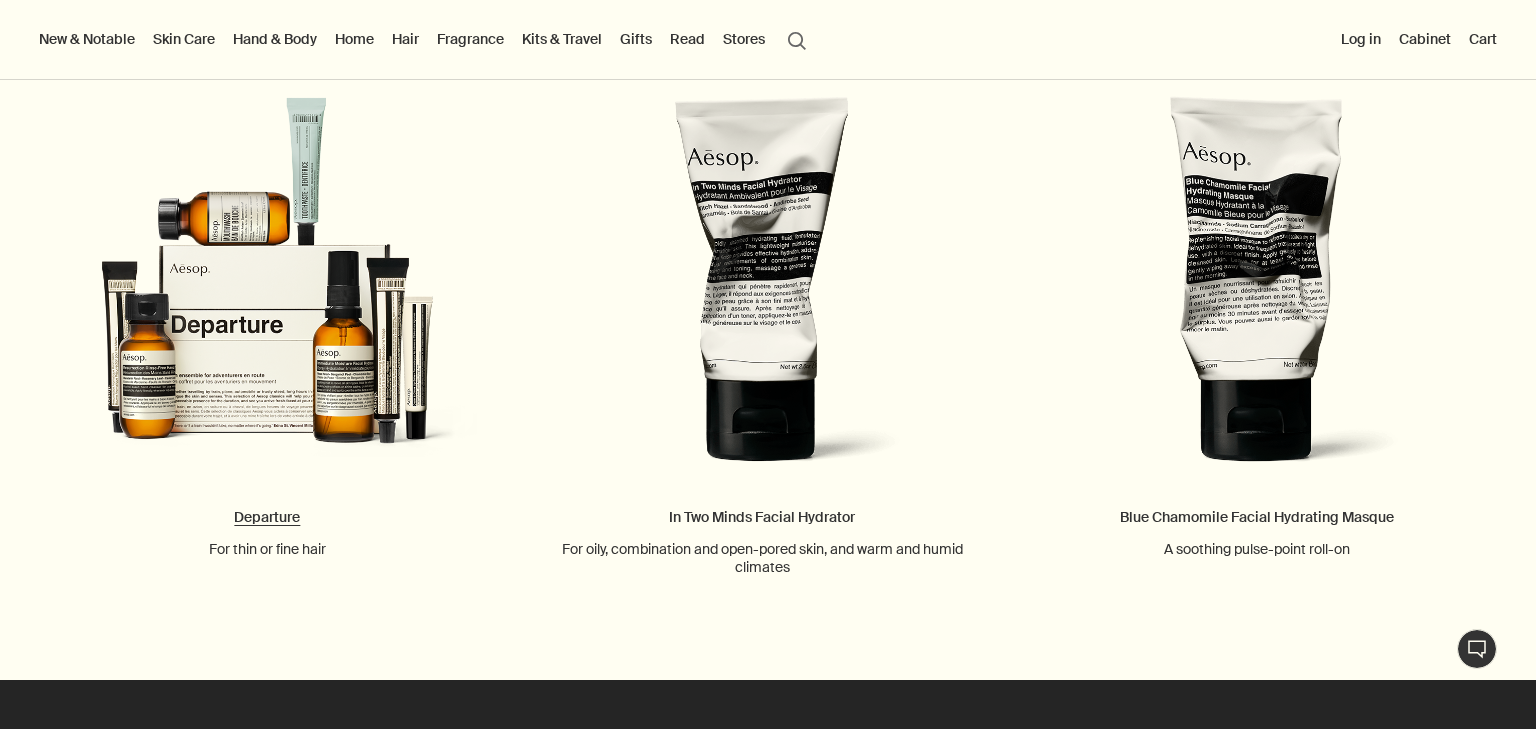 scroll, scrollTop: 2693, scrollLeft: 0, axis: vertical 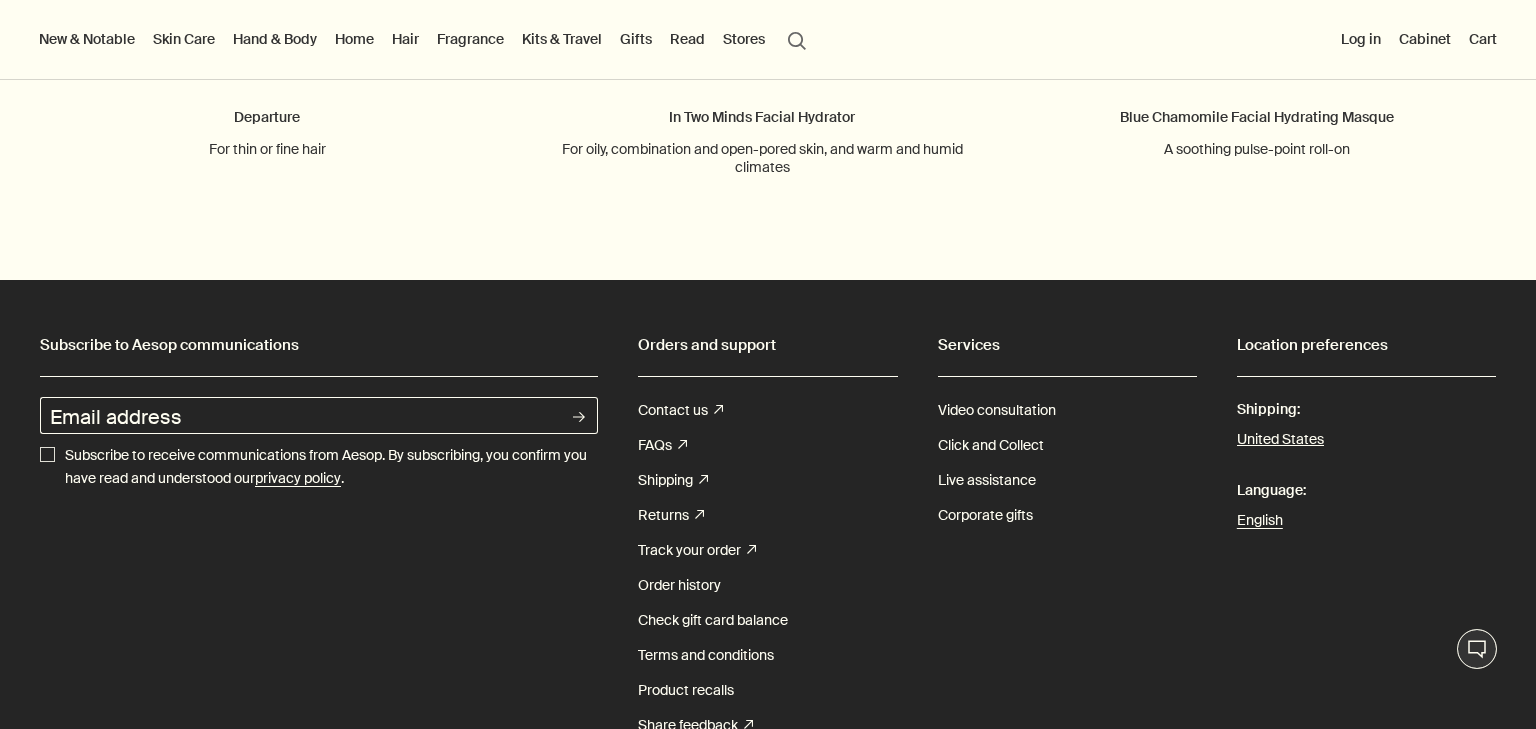click on "search Search" at bounding box center [797, 39] 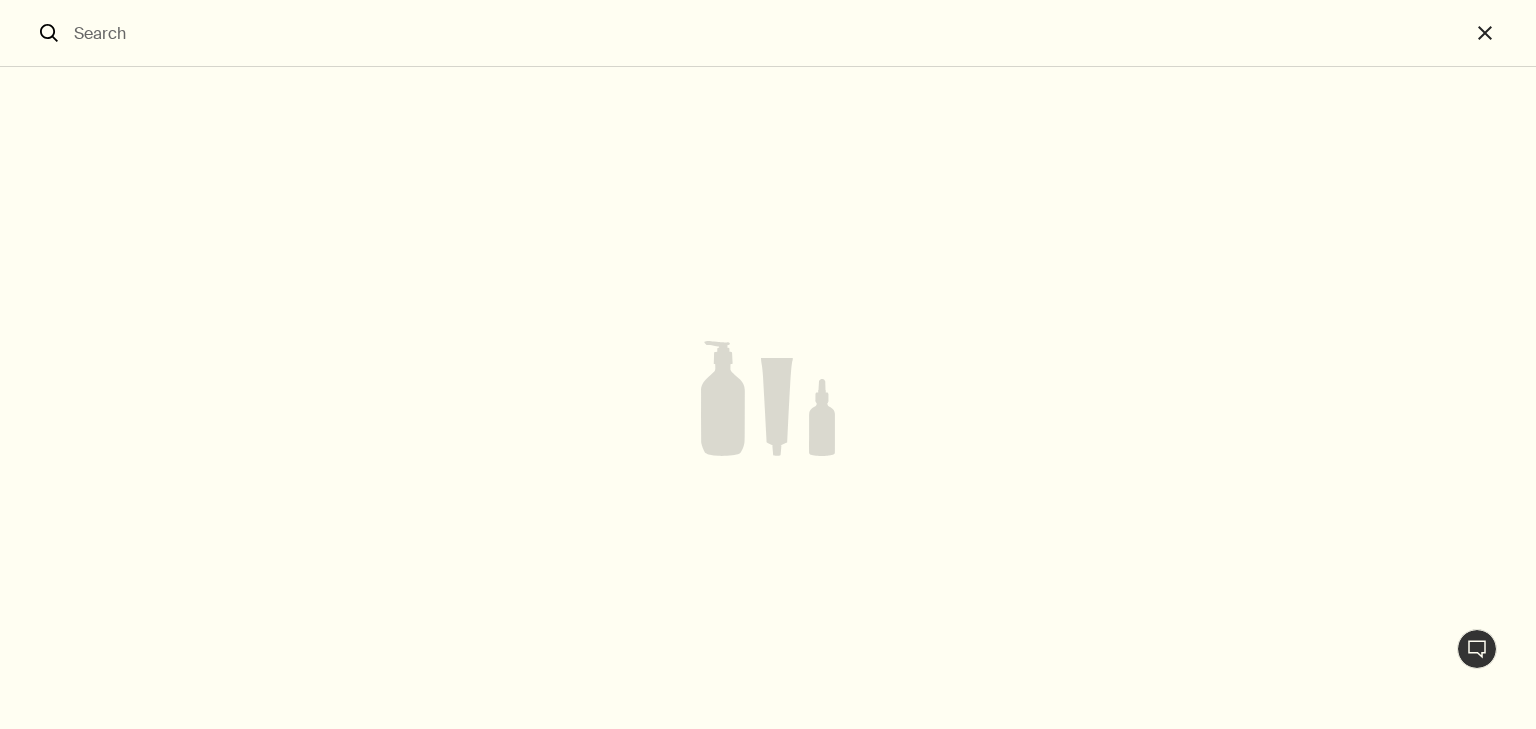 scroll, scrollTop: 2540, scrollLeft: 0, axis: vertical 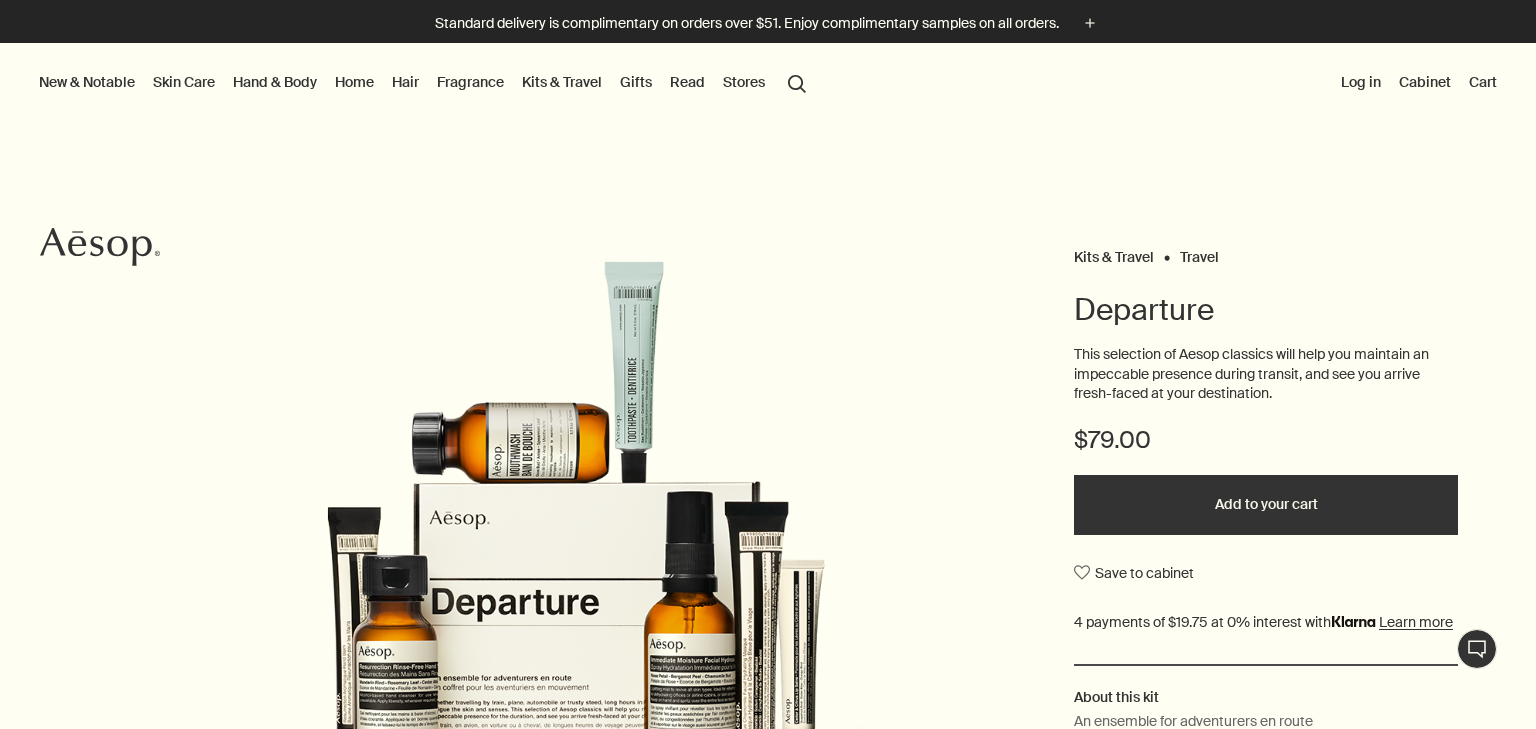 click on "Kits & Travel" at bounding box center (562, 82) 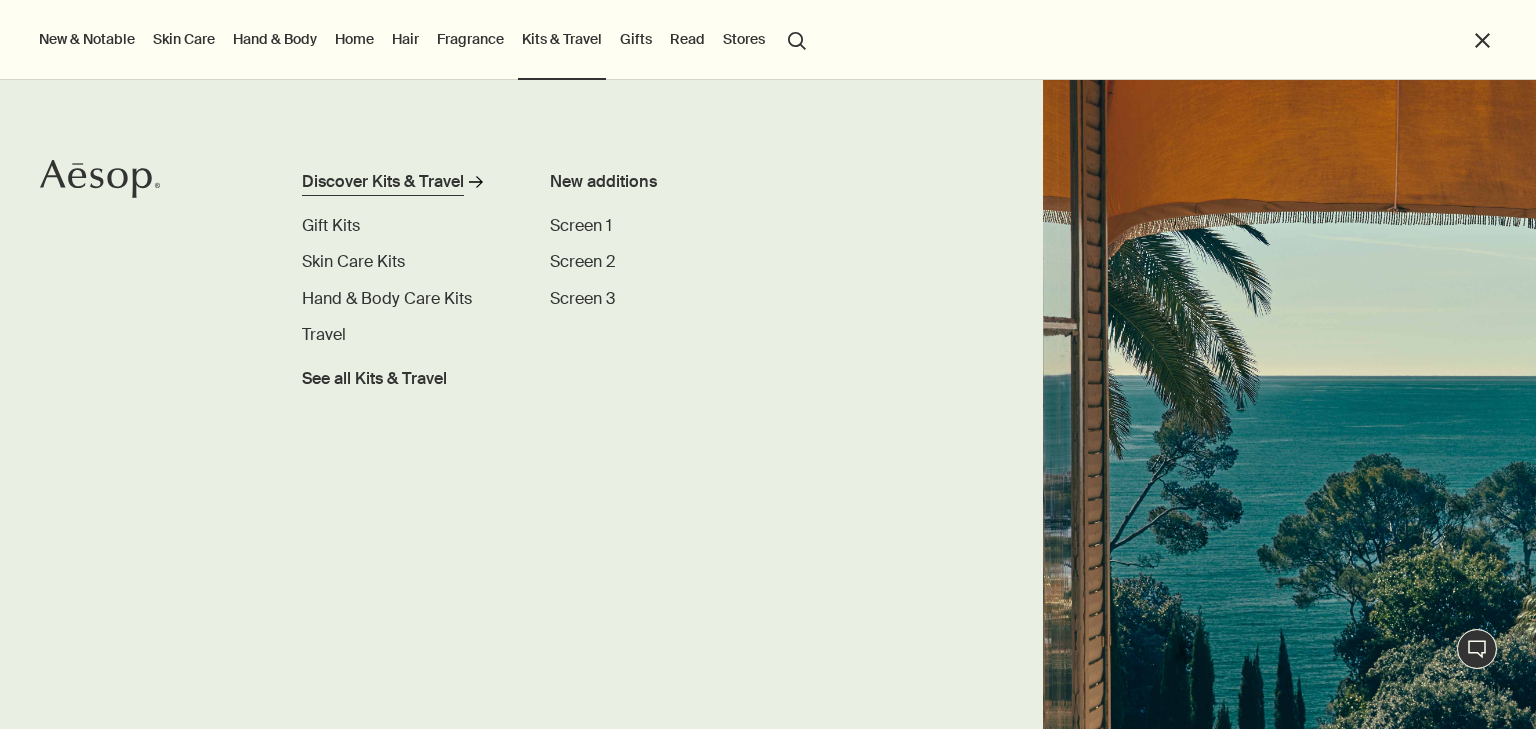 click on "Discover Kits & Travel" at bounding box center [383, 182] 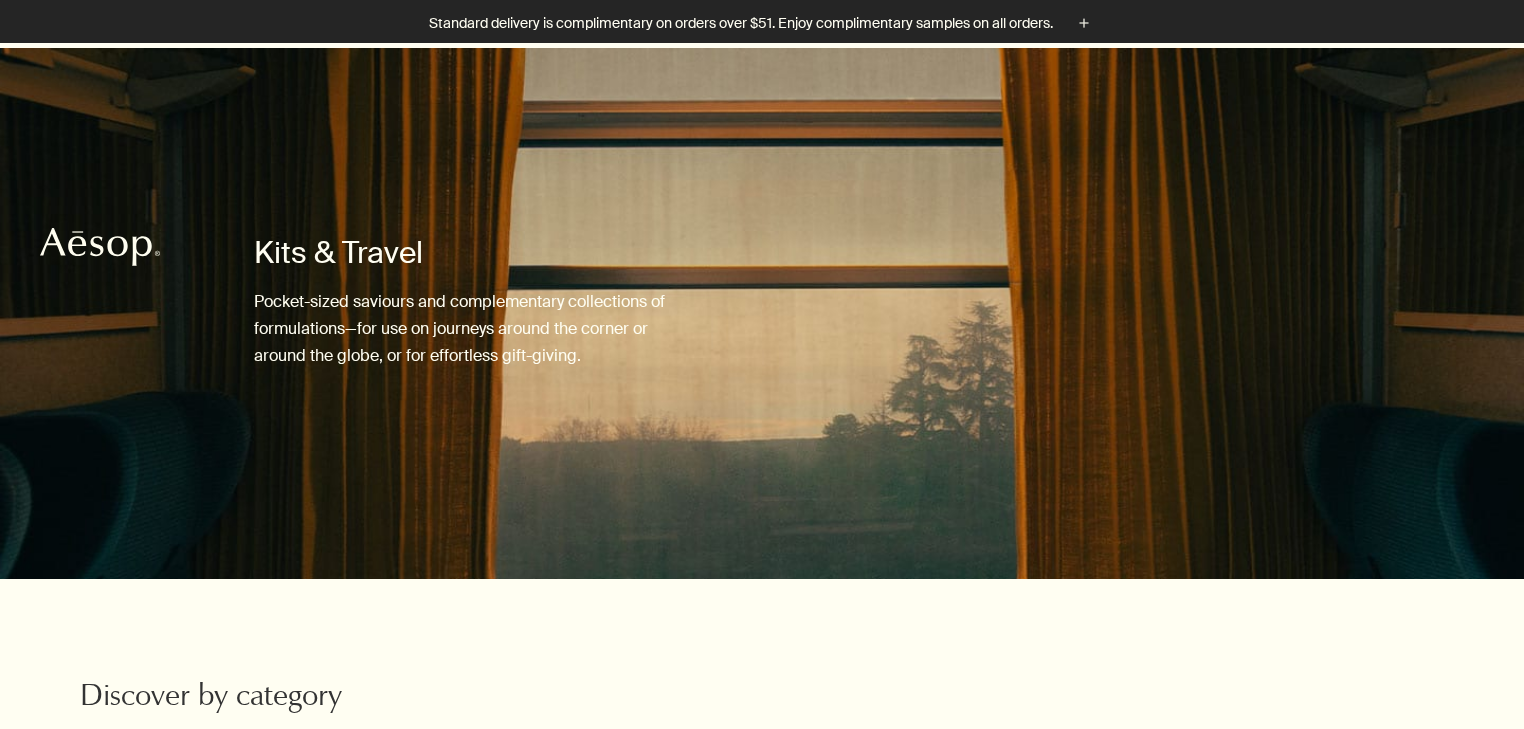 scroll, scrollTop: 560, scrollLeft: 0, axis: vertical 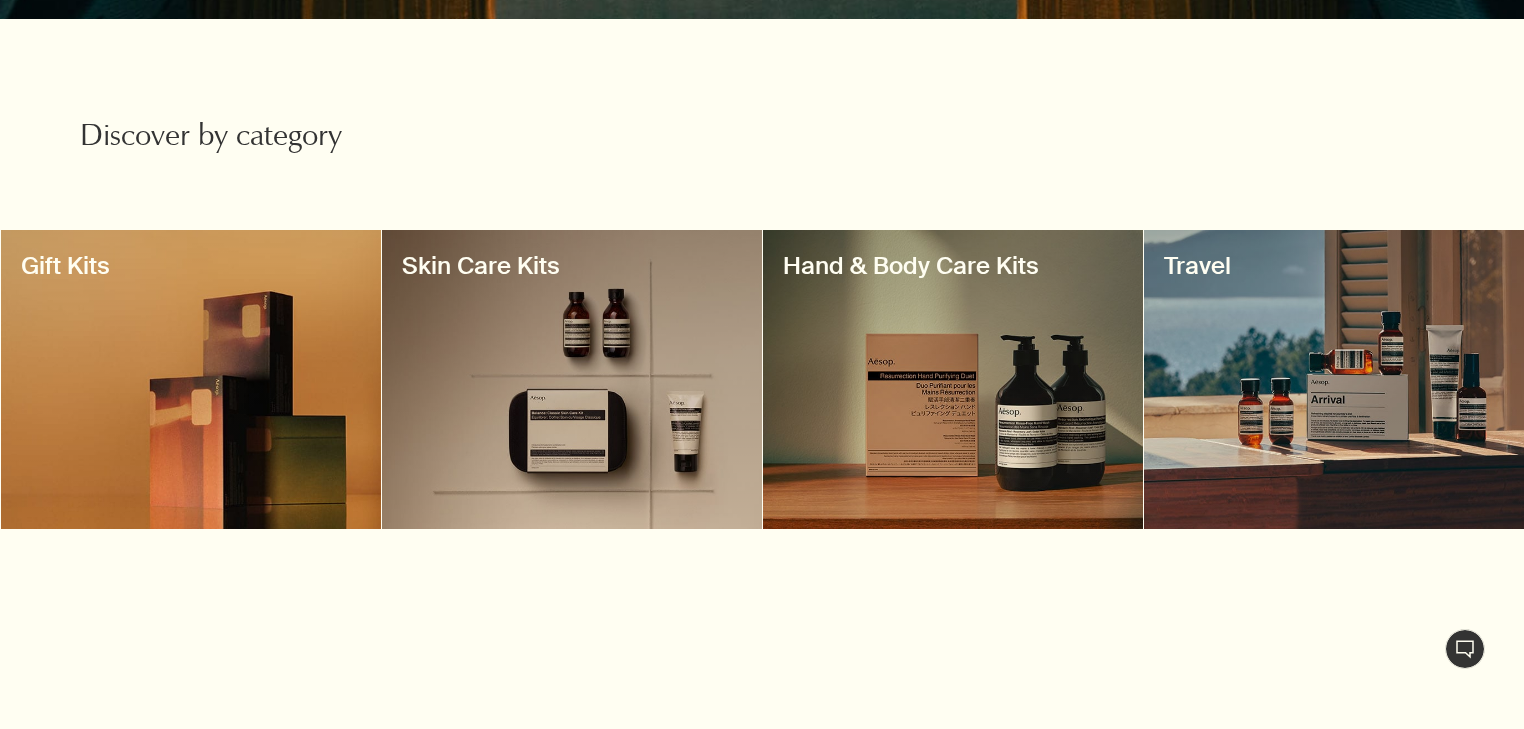 click at bounding box center (953, 379) 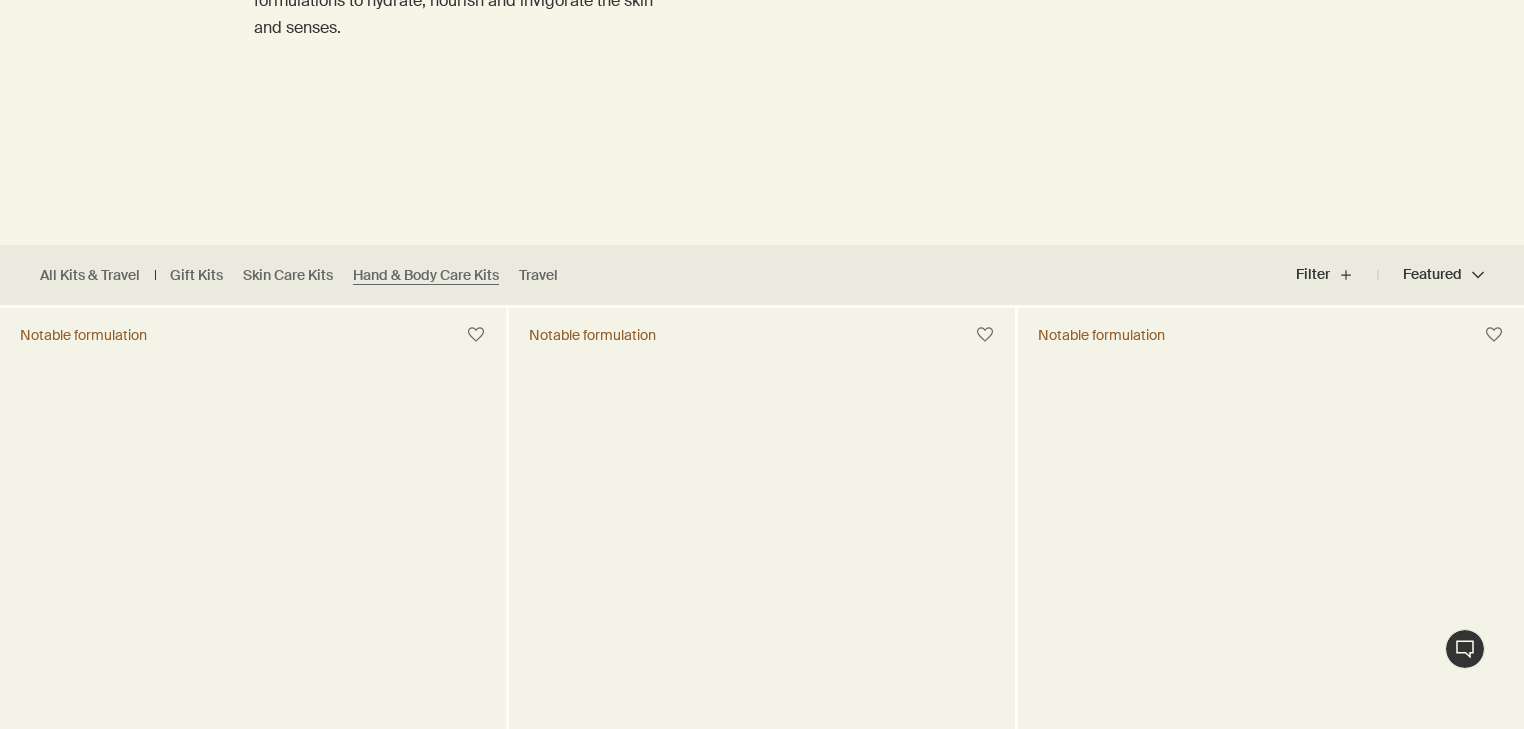 scroll, scrollTop: 160, scrollLeft: 0, axis: vertical 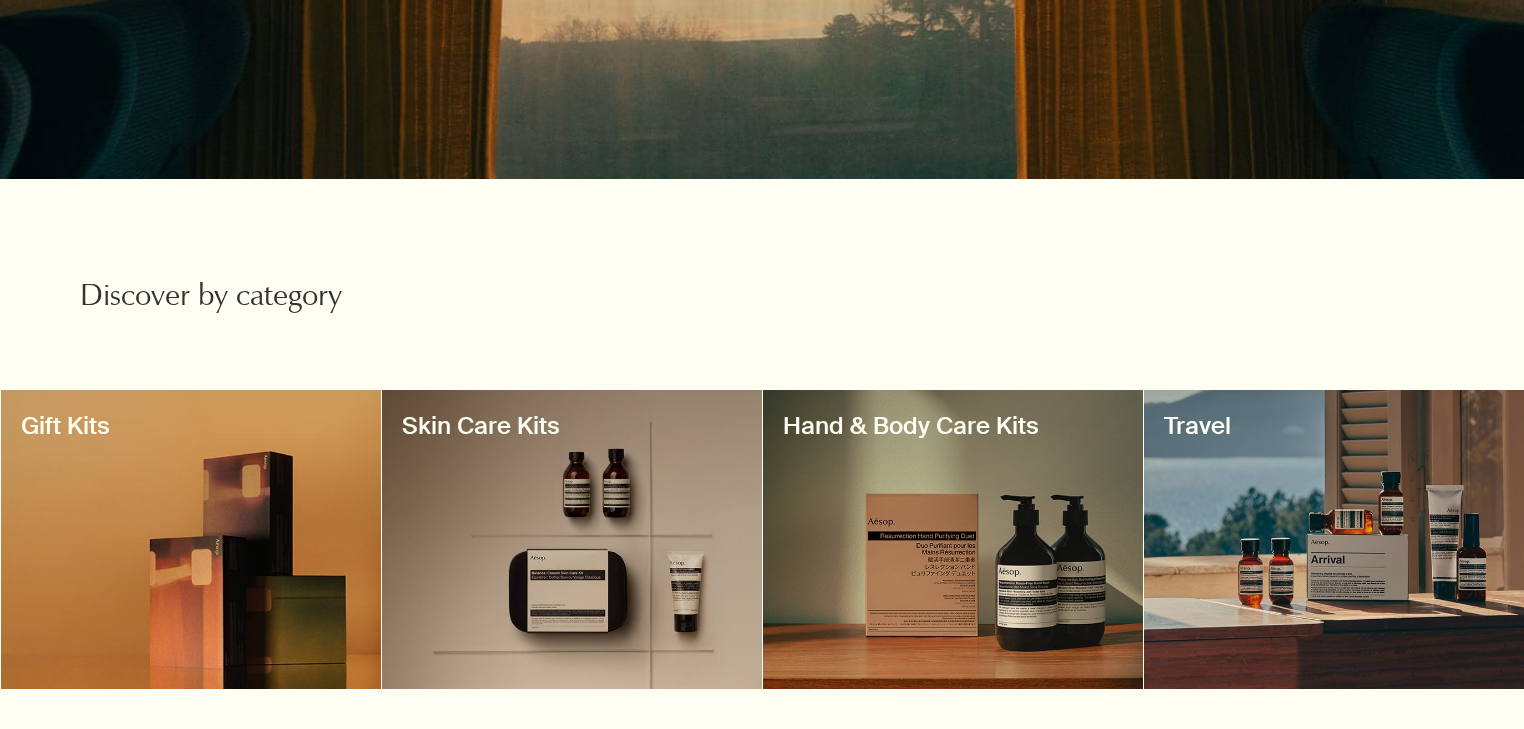 click at bounding box center [1334, 539] 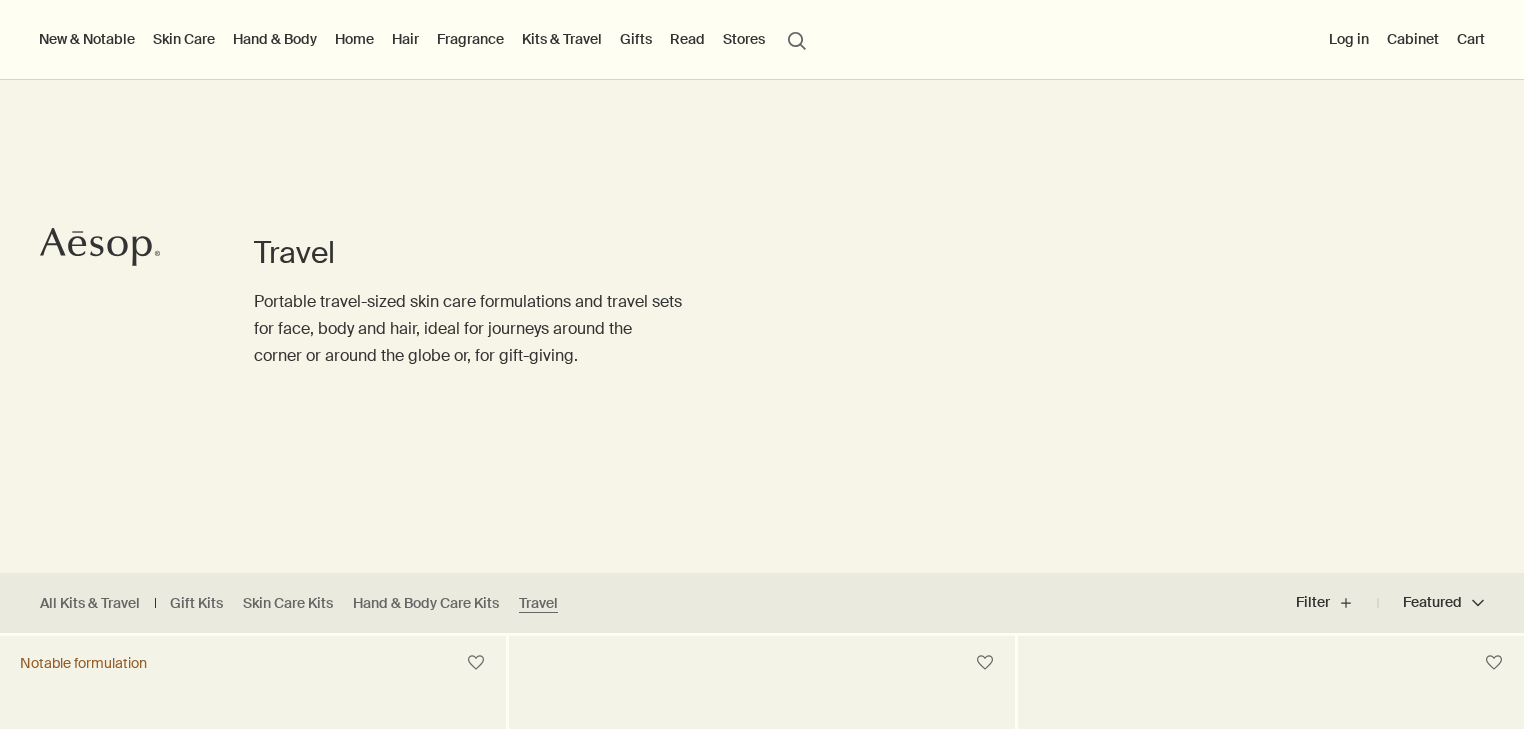 scroll, scrollTop: 295, scrollLeft: 0, axis: vertical 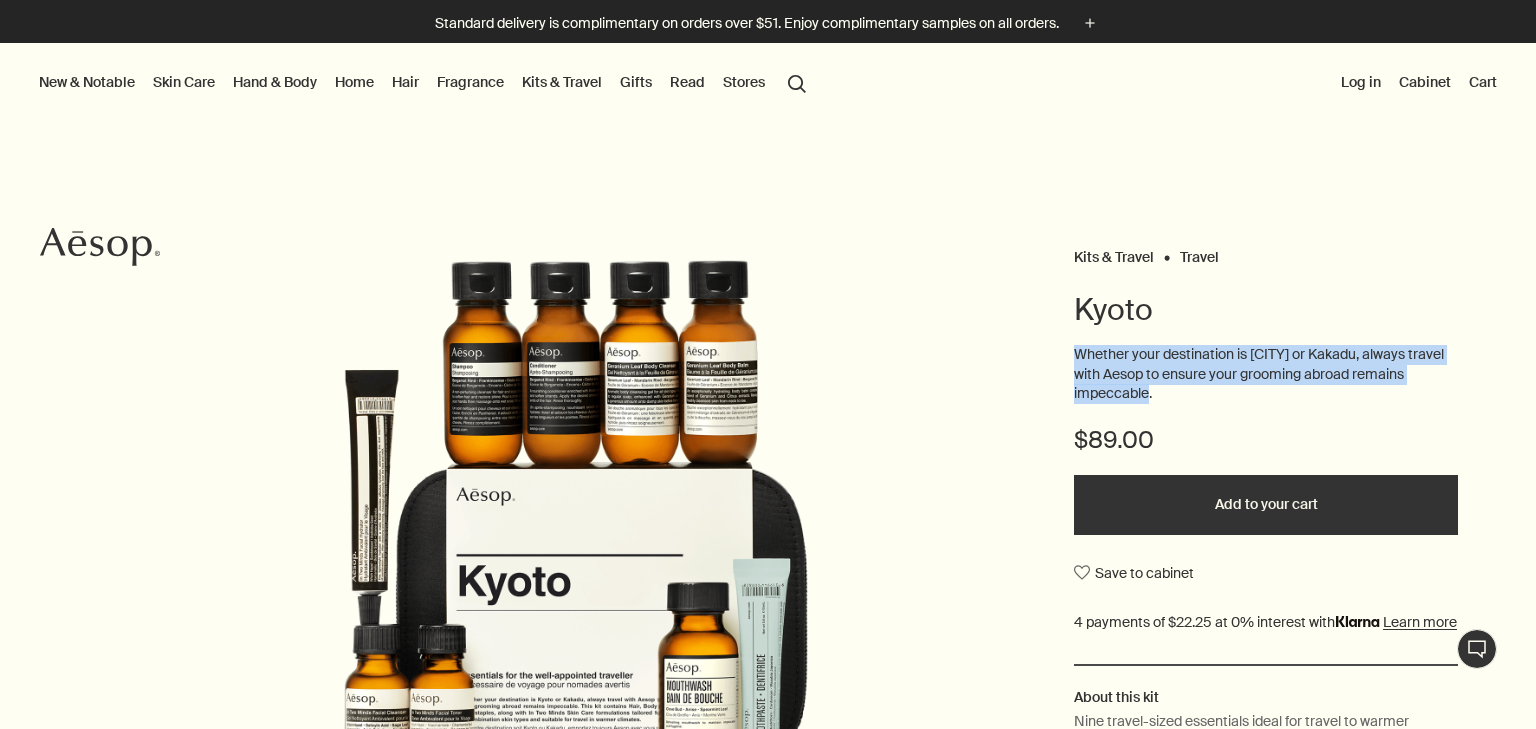 drag, startPoint x: 0, startPoint y: 0, endPoint x: 1184, endPoint y: 394, distance: 1247.835 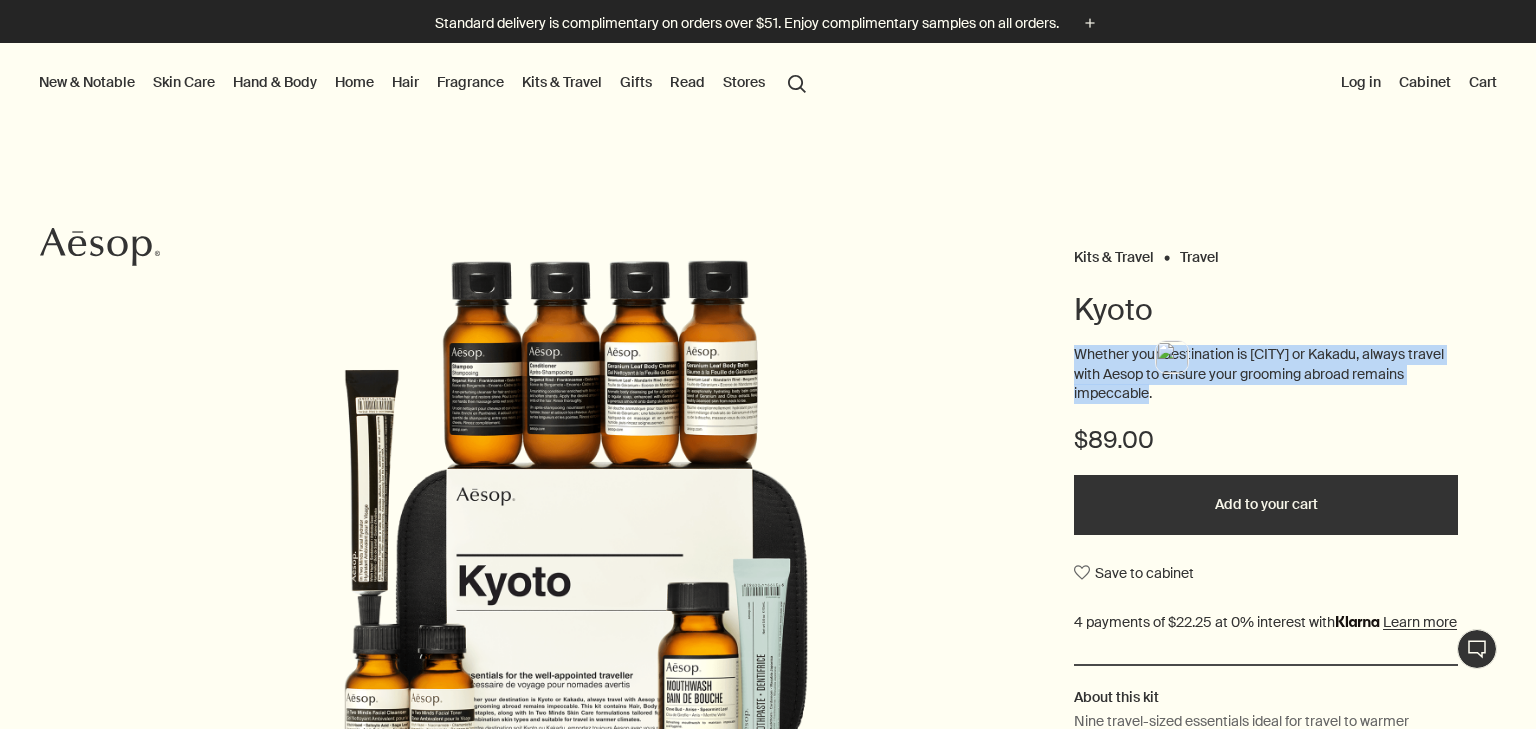 copy on "Whether your destination is Kyoto or Kakadu, always travel with Aesop to ensure your grooming abroad remains impeccable." 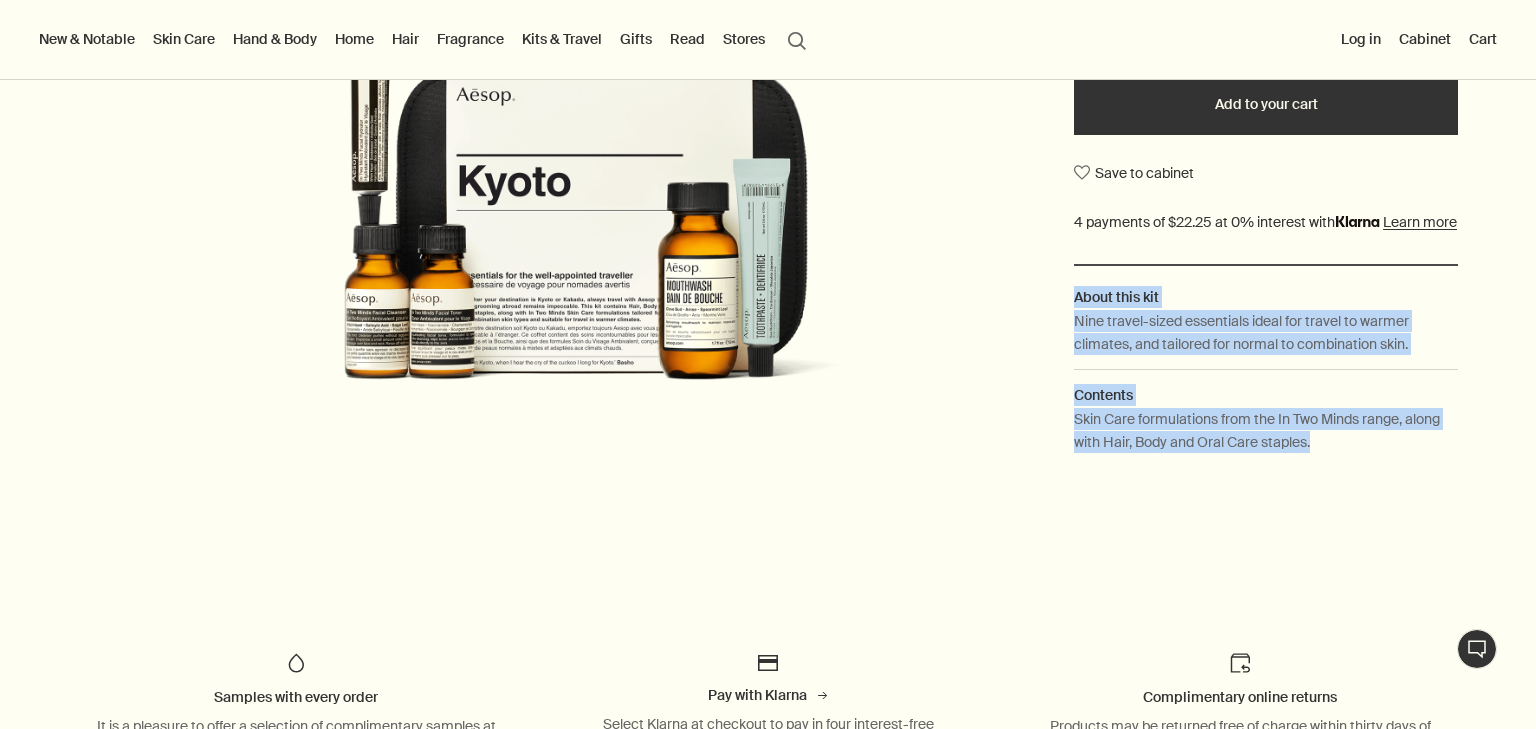 drag, startPoint x: 1055, startPoint y: 314, endPoint x: 1357, endPoint y: 468, distance: 338.99854 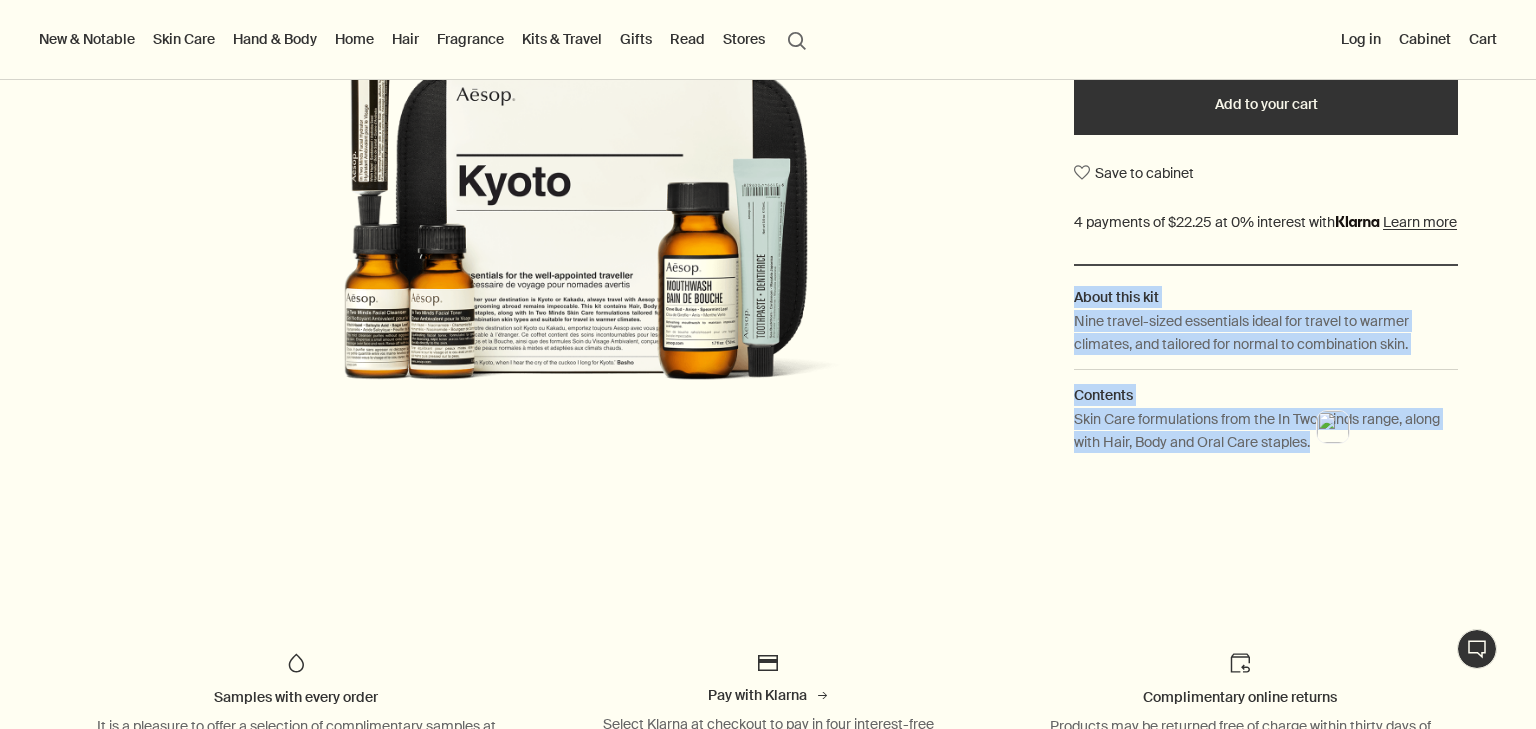 copy on "About this kit Nine travel-sized essentials ideal for travel to warmer climates, and tailored for normal to combination skin. Contents Skin Care formulations from the In Two Minds range, along with Hair, Body and Oral Care staples." 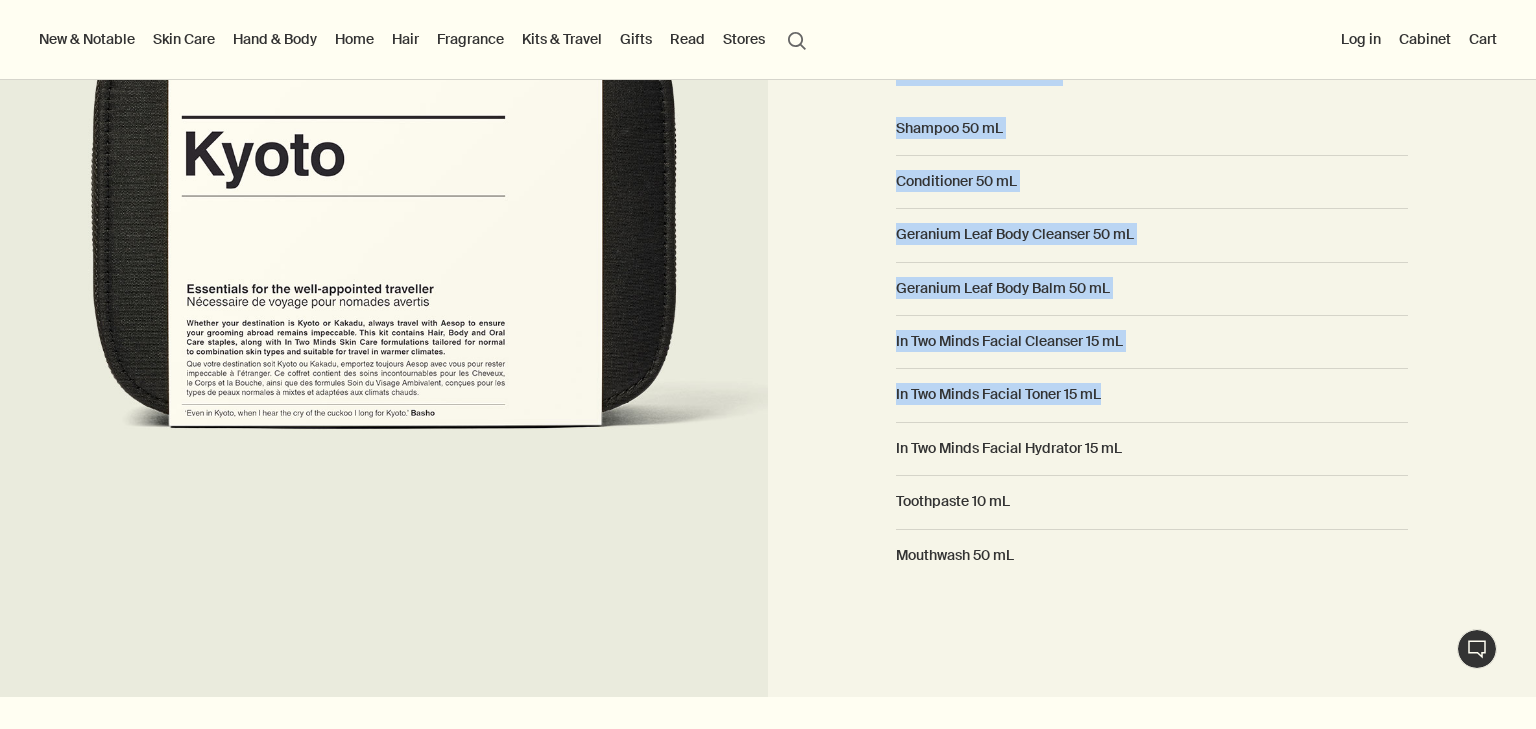 scroll, scrollTop: 1600, scrollLeft: 0, axis: vertical 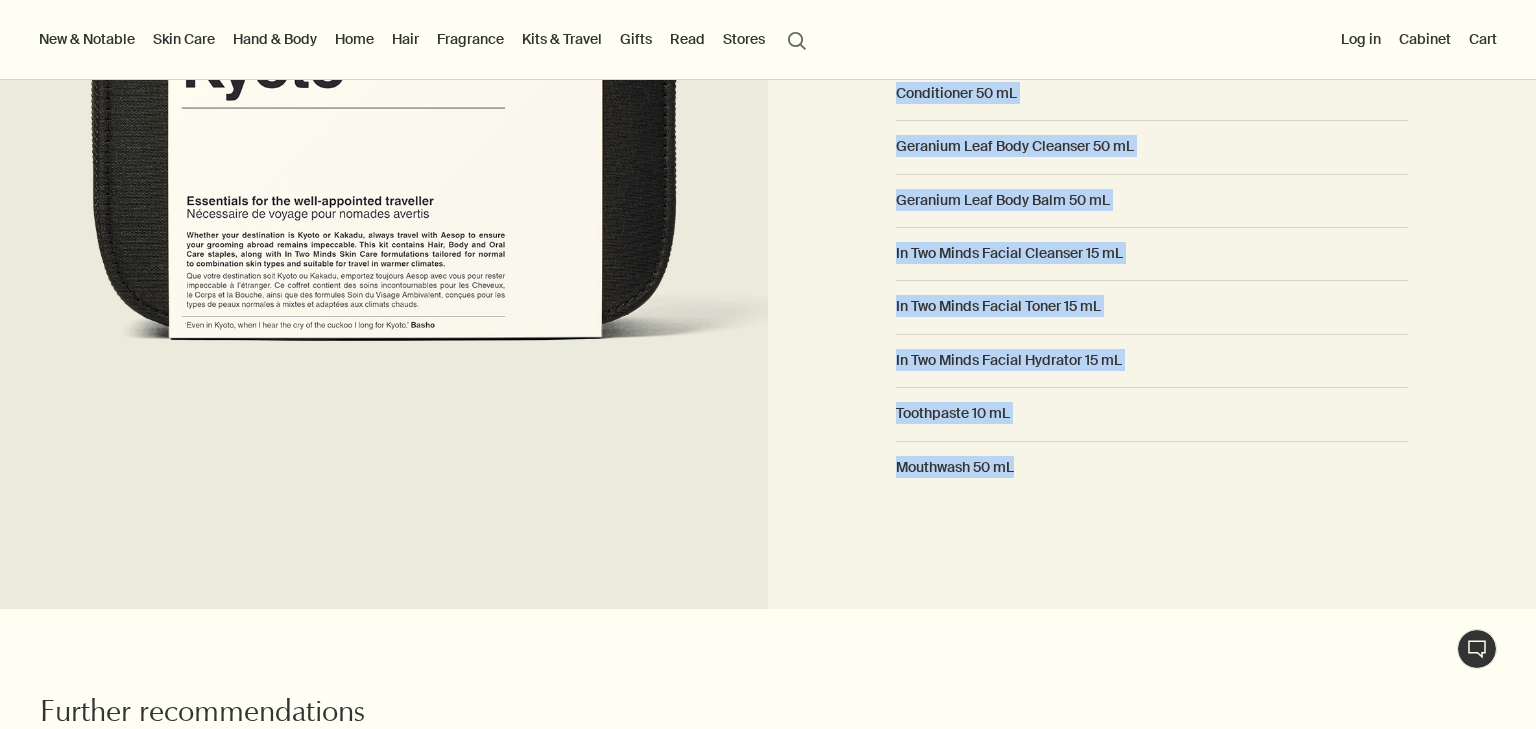 drag, startPoint x: 888, startPoint y: 210, endPoint x: 1151, endPoint y: 484, distance: 379.796 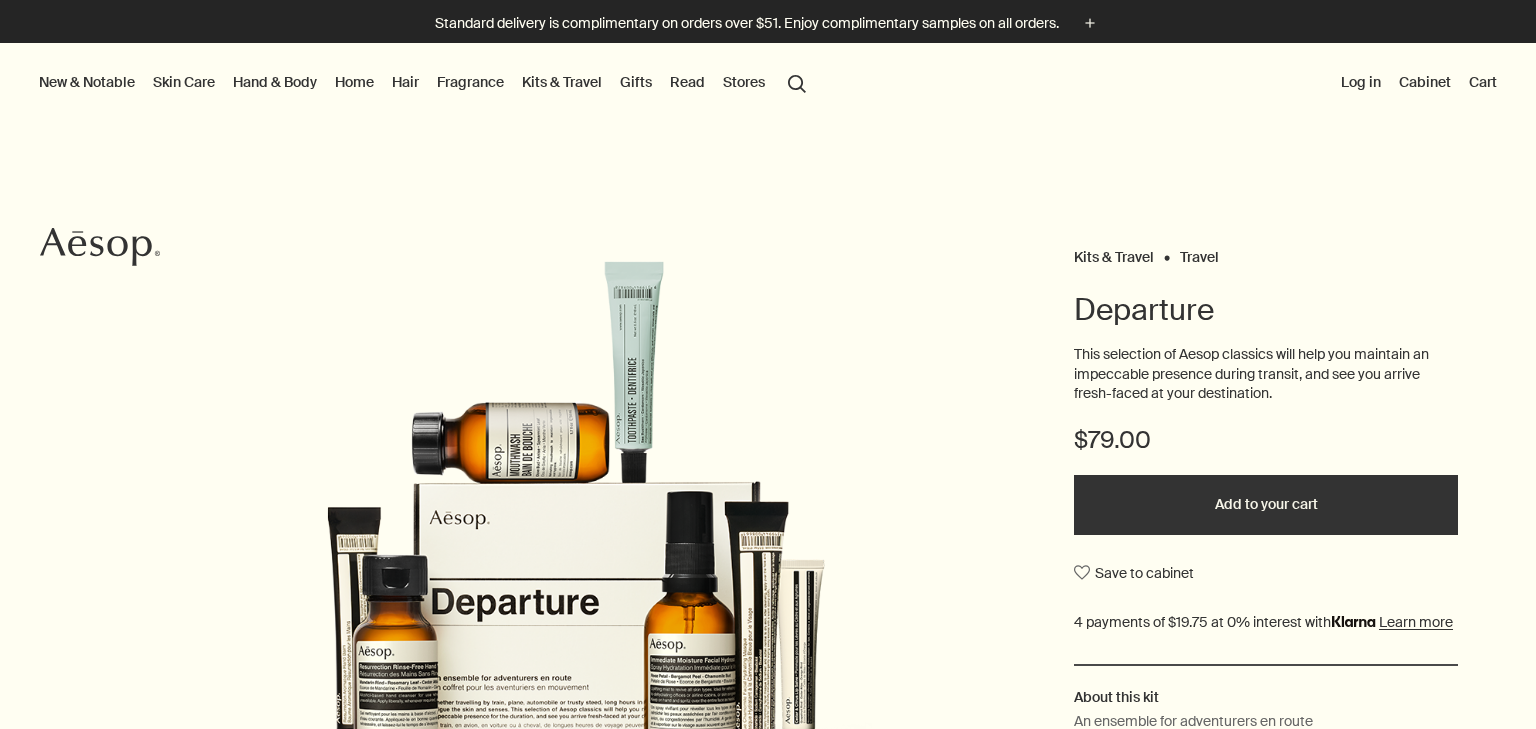 scroll, scrollTop: 0, scrollLeft: 0, axis: both 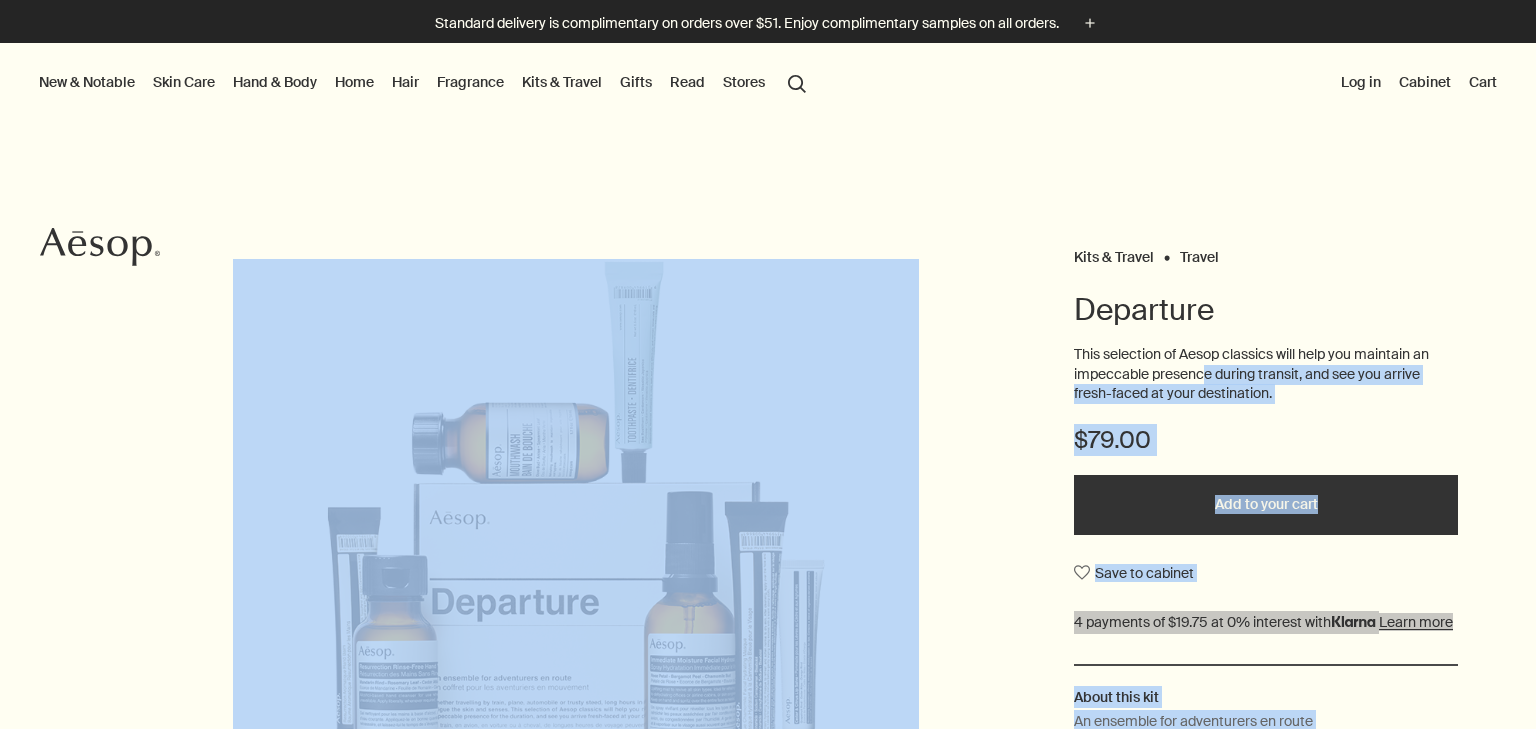 drag, startPoint x: 1154, startPoint y: 385, endPoint x: 1133, endPoint y: 385, distance: 21 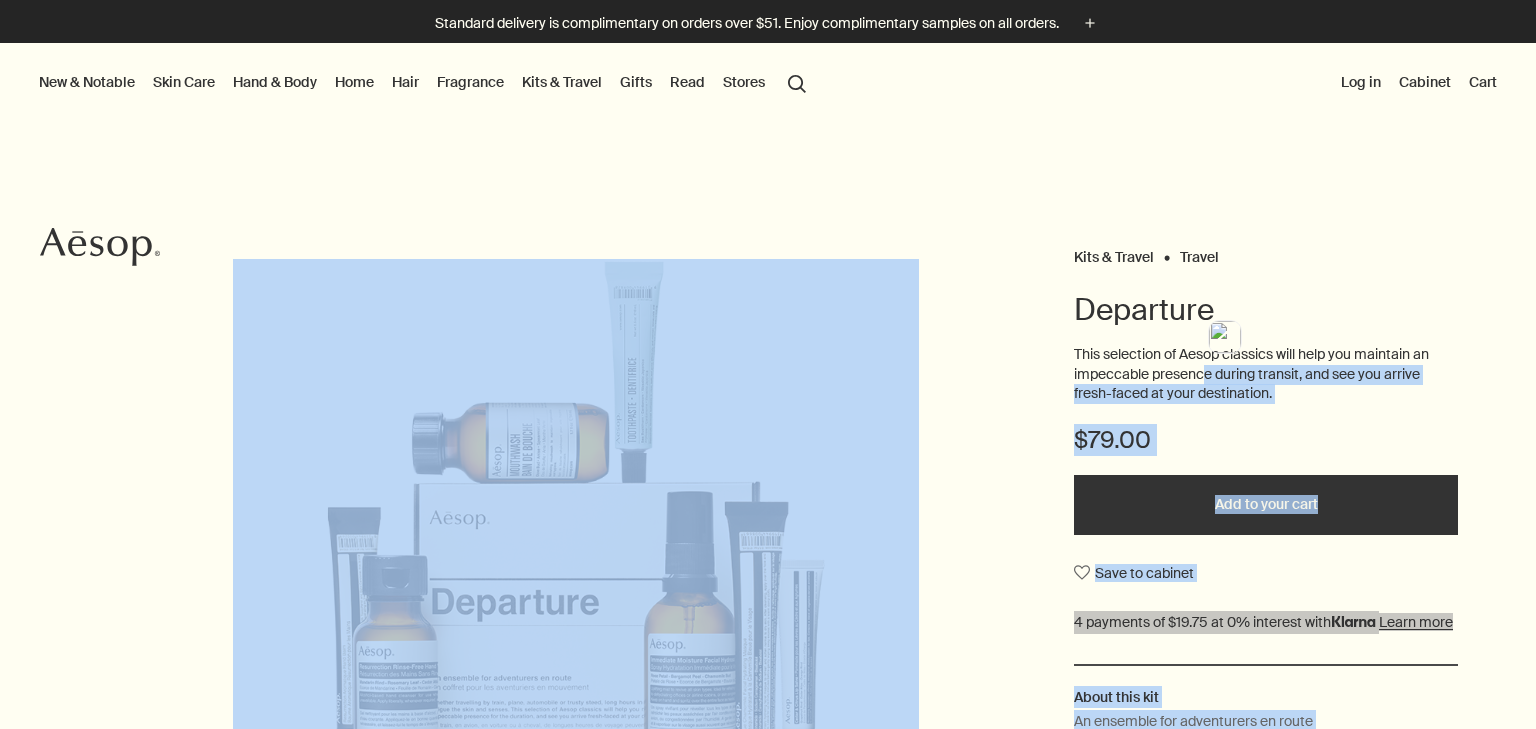click on "This selection of Aesop classics will help you maintain an impeccable presence during transit, and see you arrive fresh-faced at your destination." at bounding box center (1266, 384) 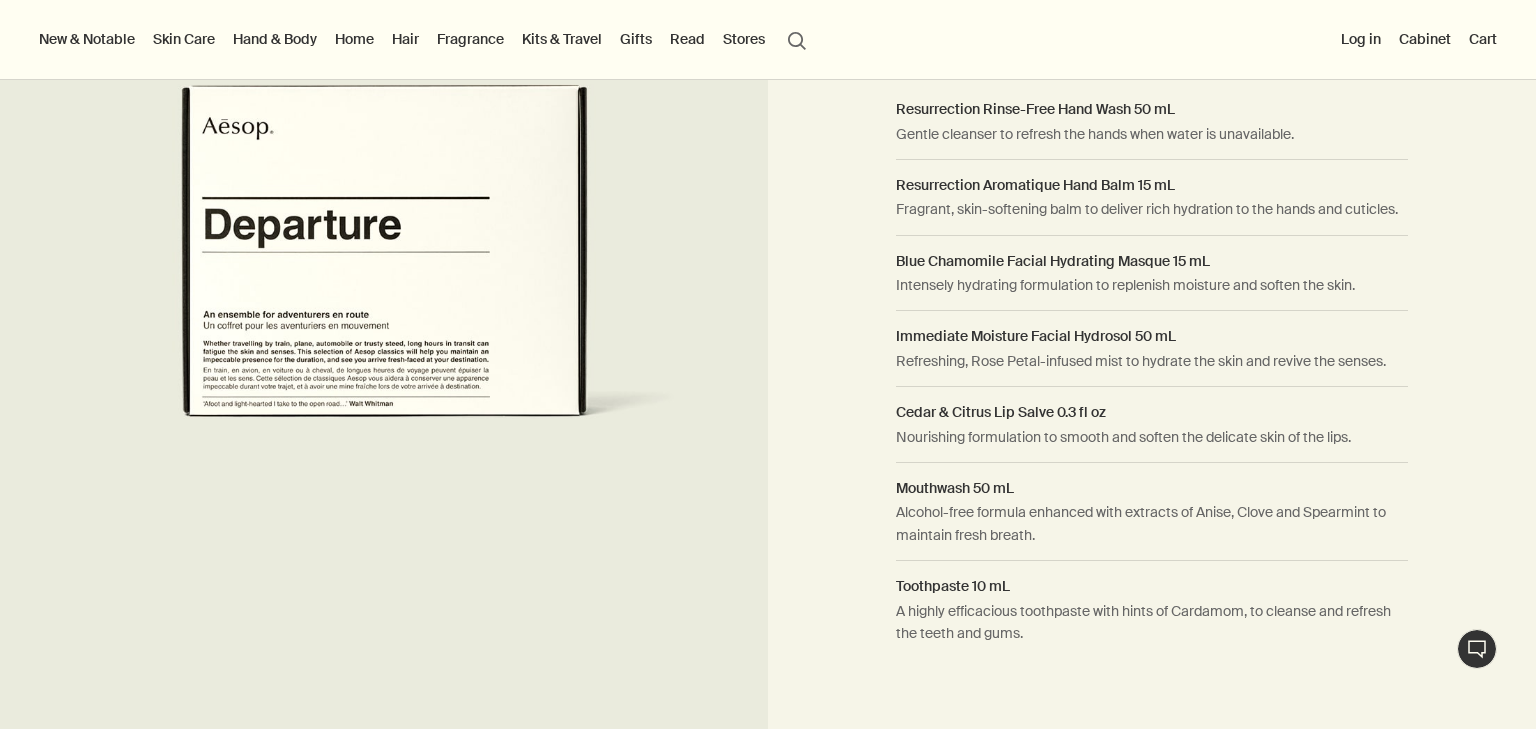 scroll, scrollTop: 1600, scrollLeft: 0, axis: vertical 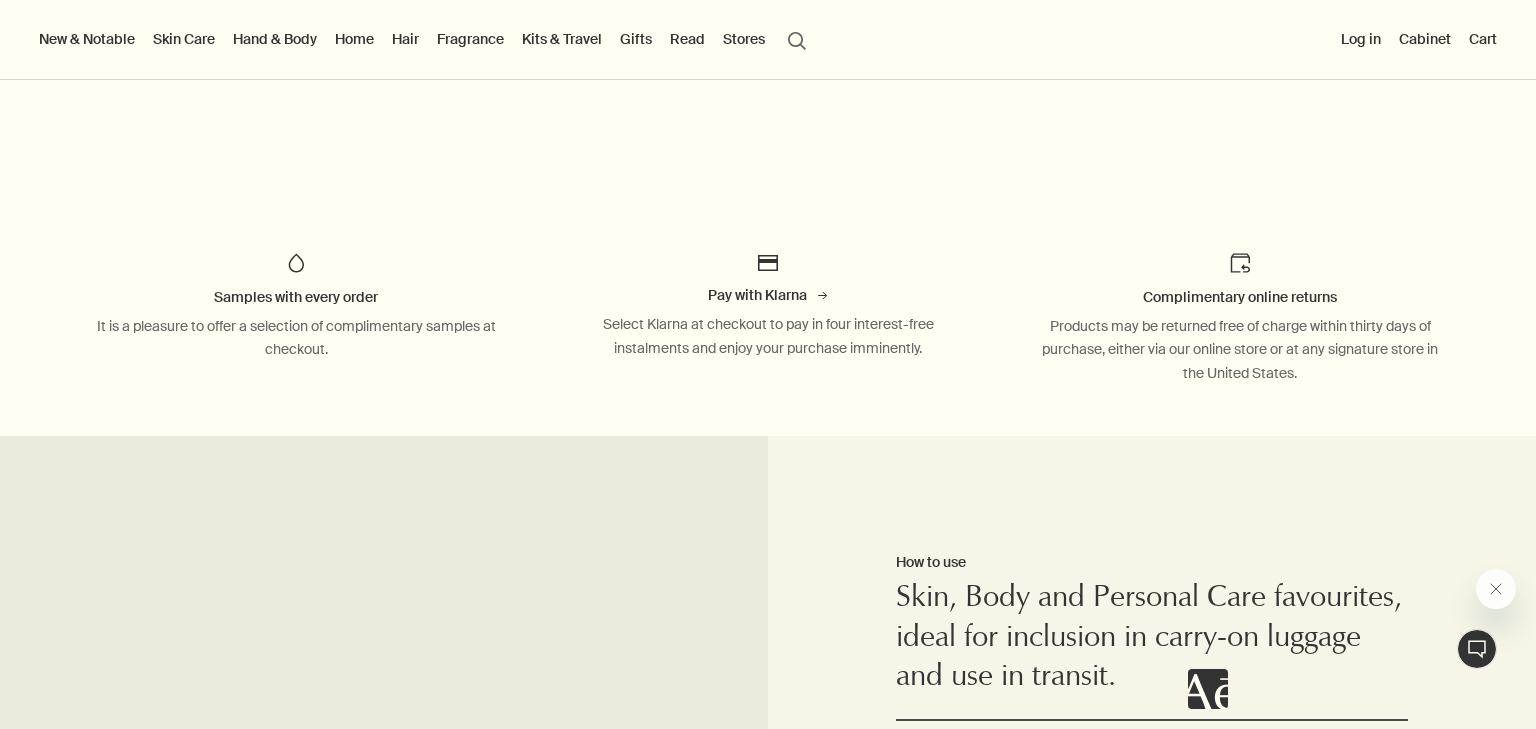 click on "Kits & Travel" at bounding box center [562, 39] 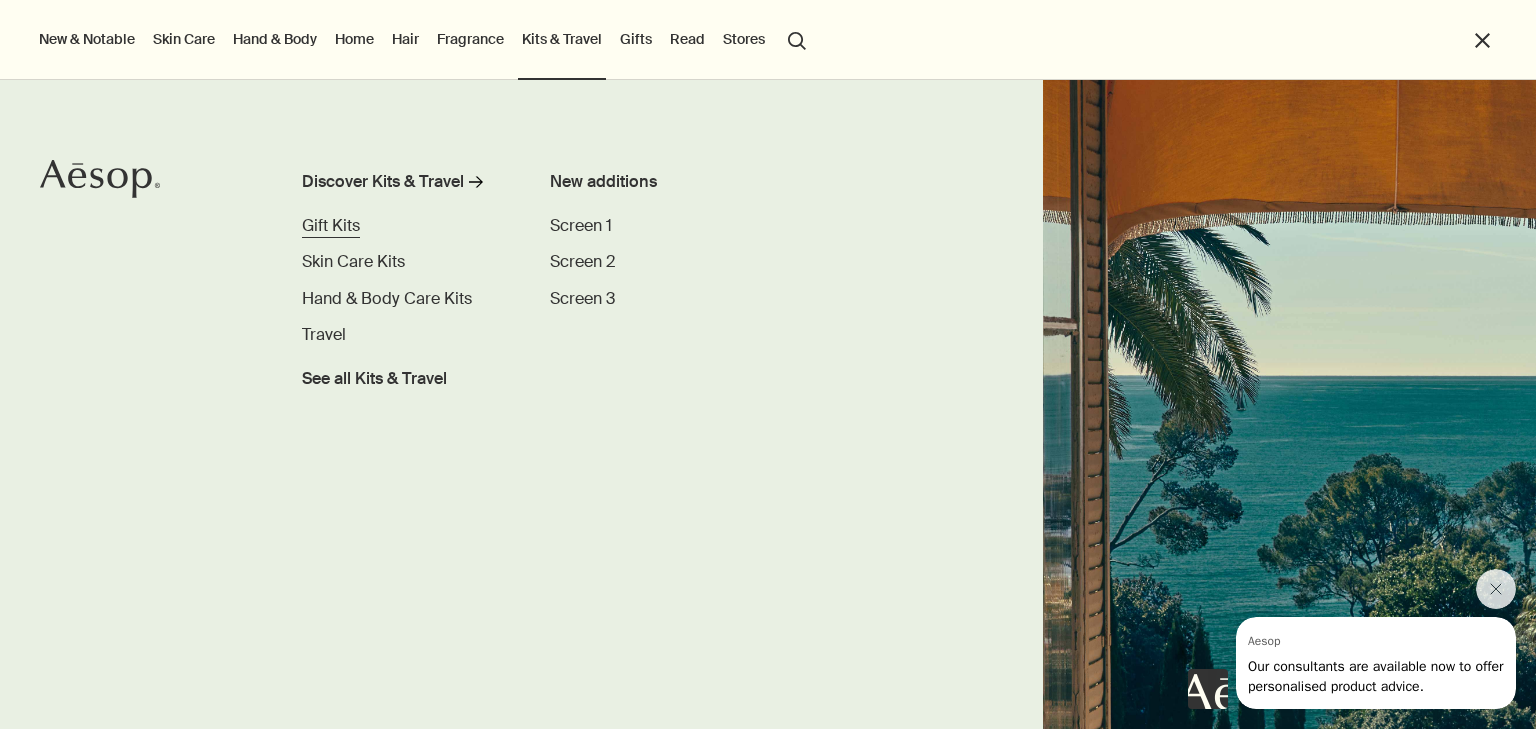 click on "Gift Kits" at bounding box center [331, 225] 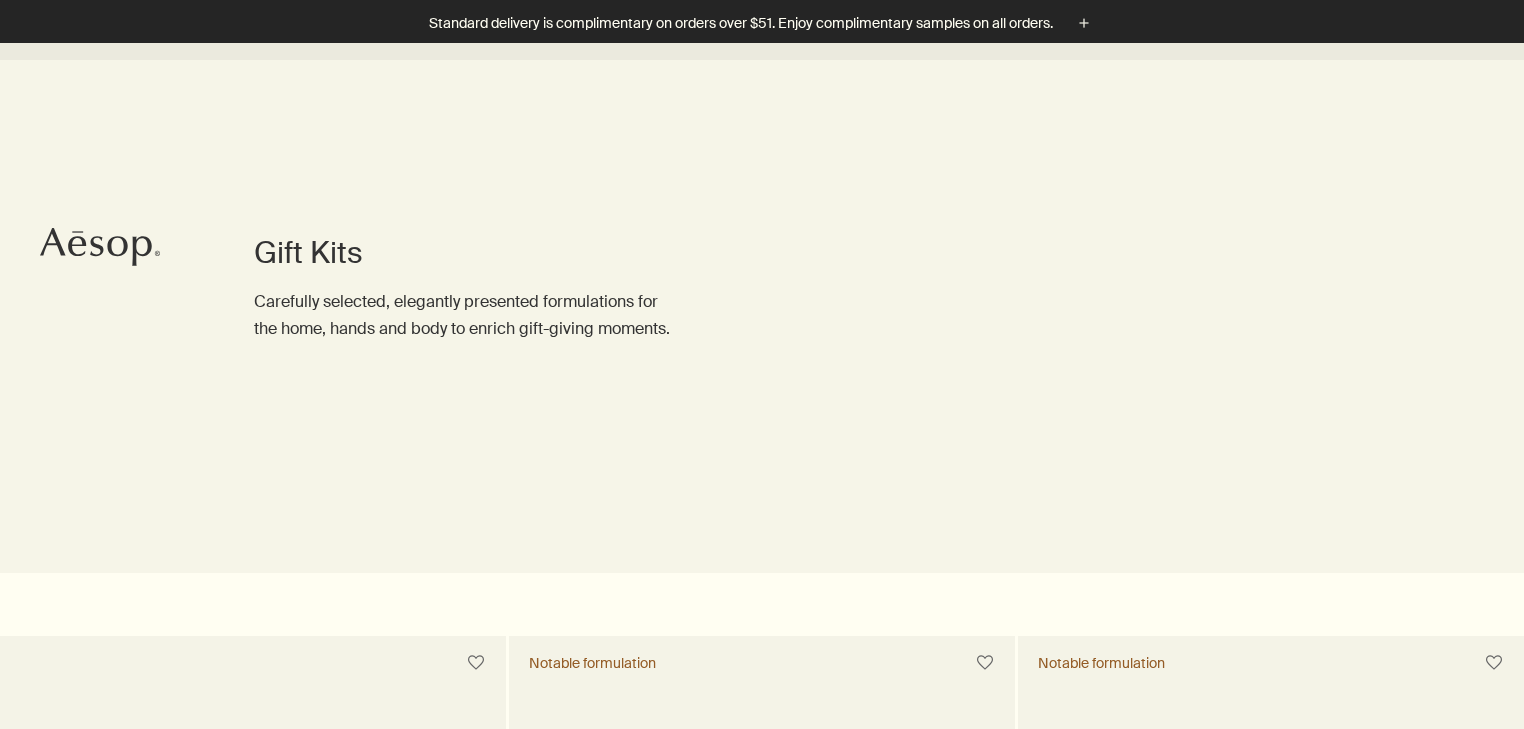 scroll, scrollTop: 832, scrollLeft: 0, axis: vertical 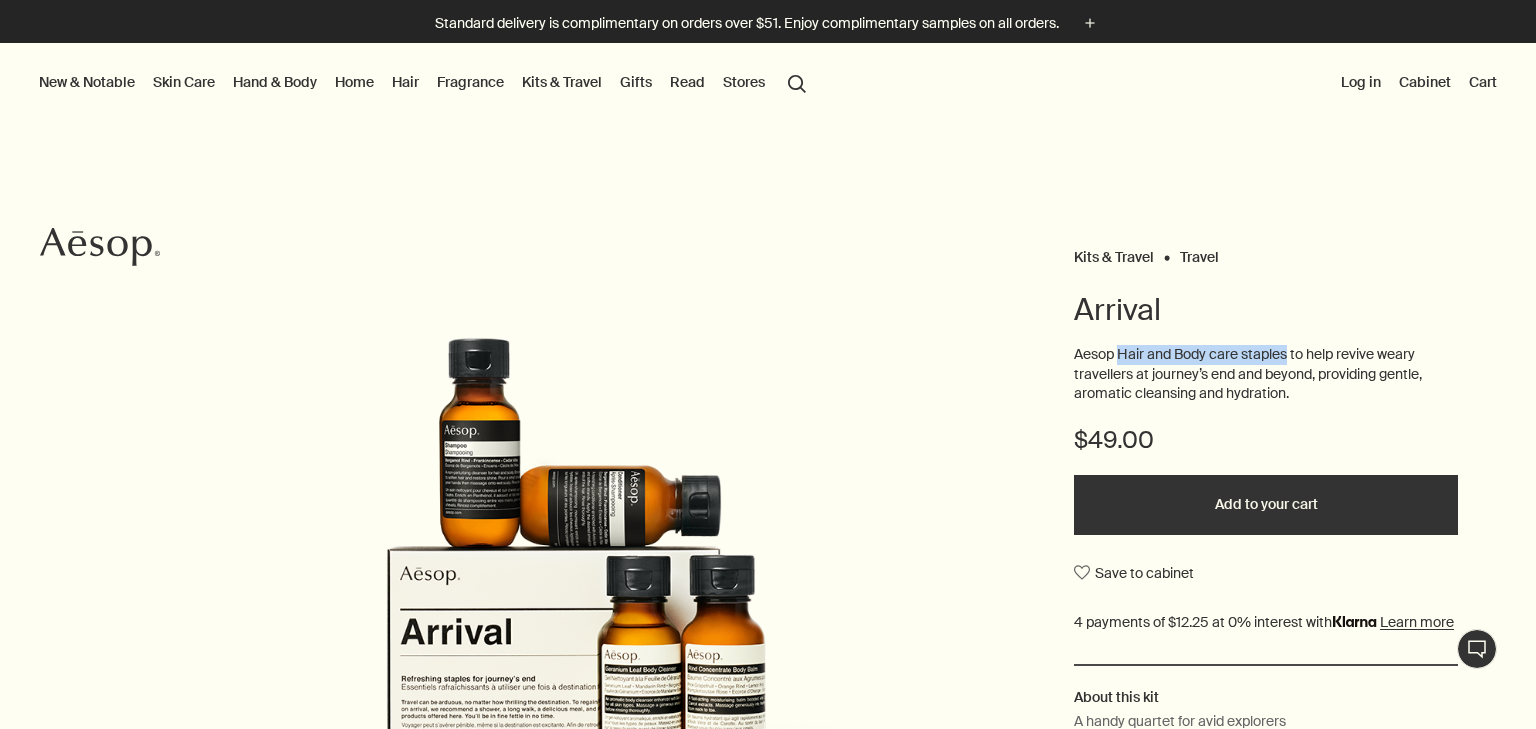 drag, startPoint x: 1112, startPoint y: 354, endPoint x: 1282, endPoint y: 349, distance: 170.07352 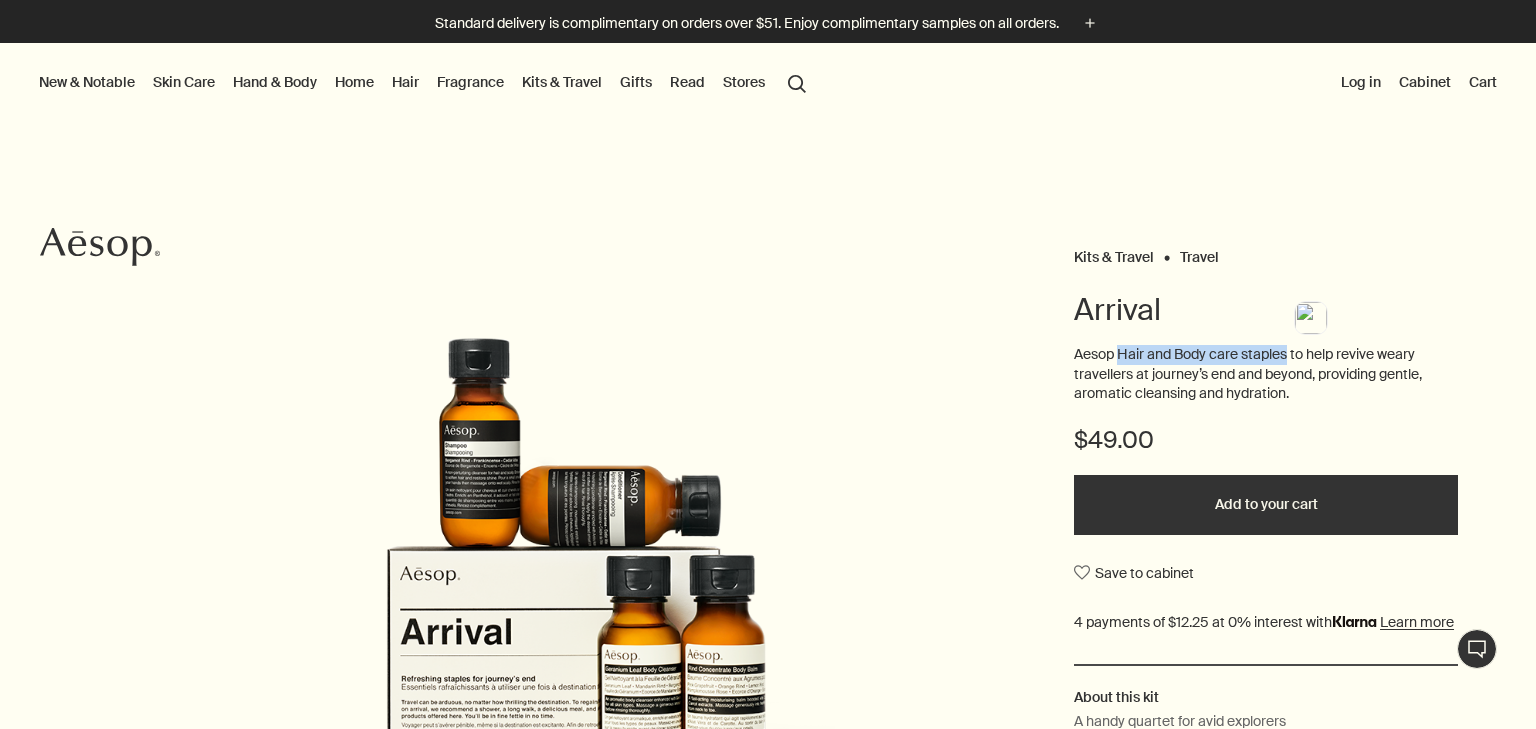 copy on "Hair and Body care staples" 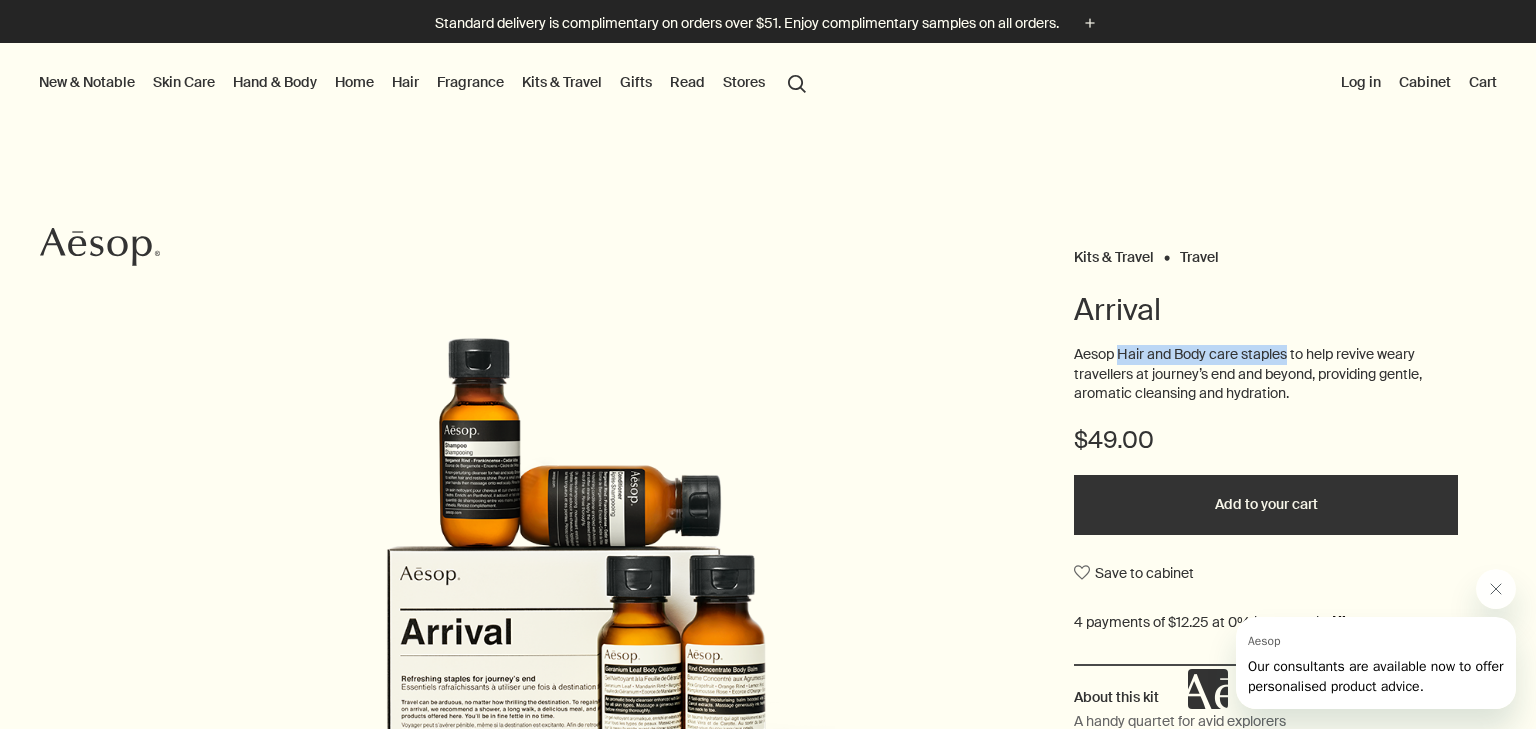 scroll, scrollTop: 0, scrollLeft: 0, axis: both 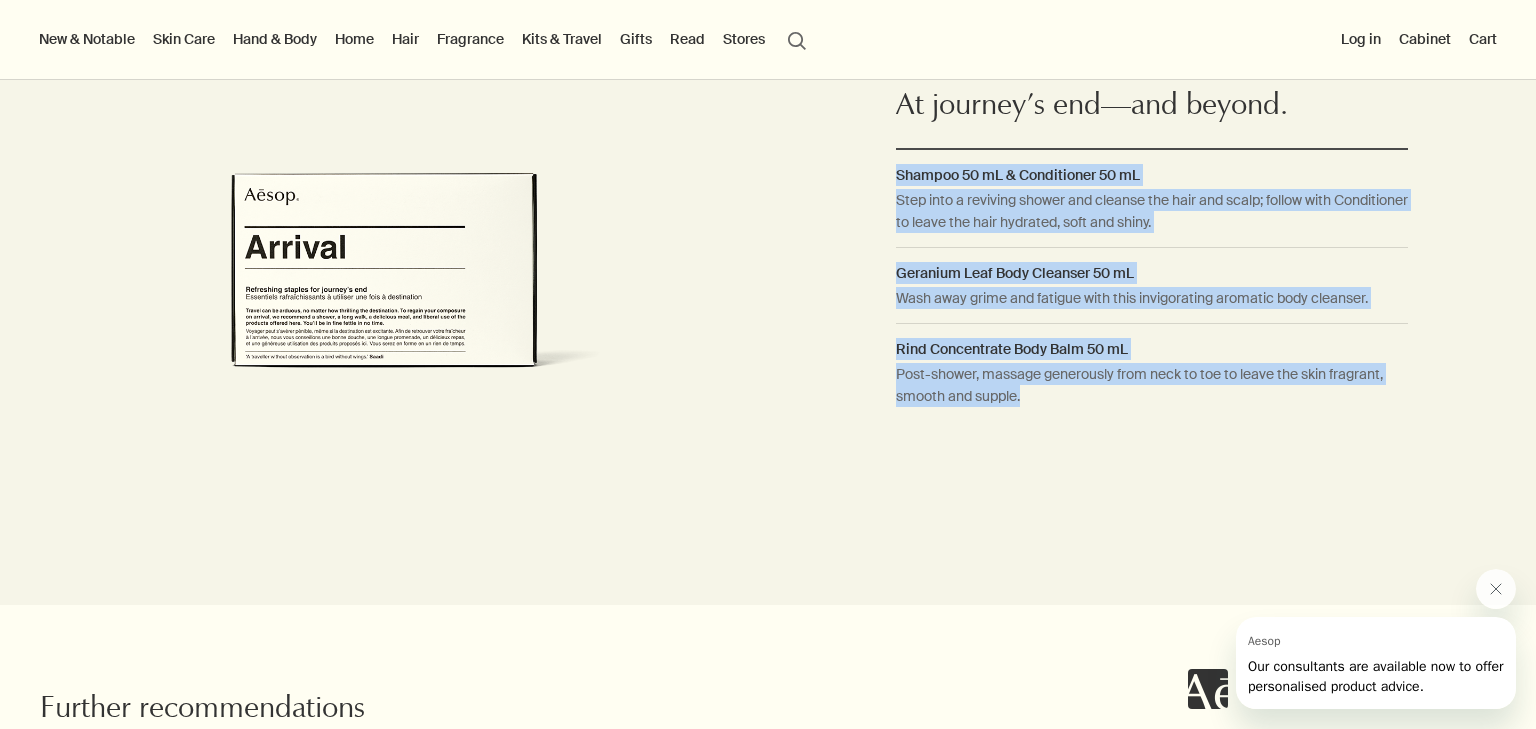 drag, startPoint x: 878, startPoint y: 443, endPoint x: 1119, endPoint y: 420, distance: 242.09502 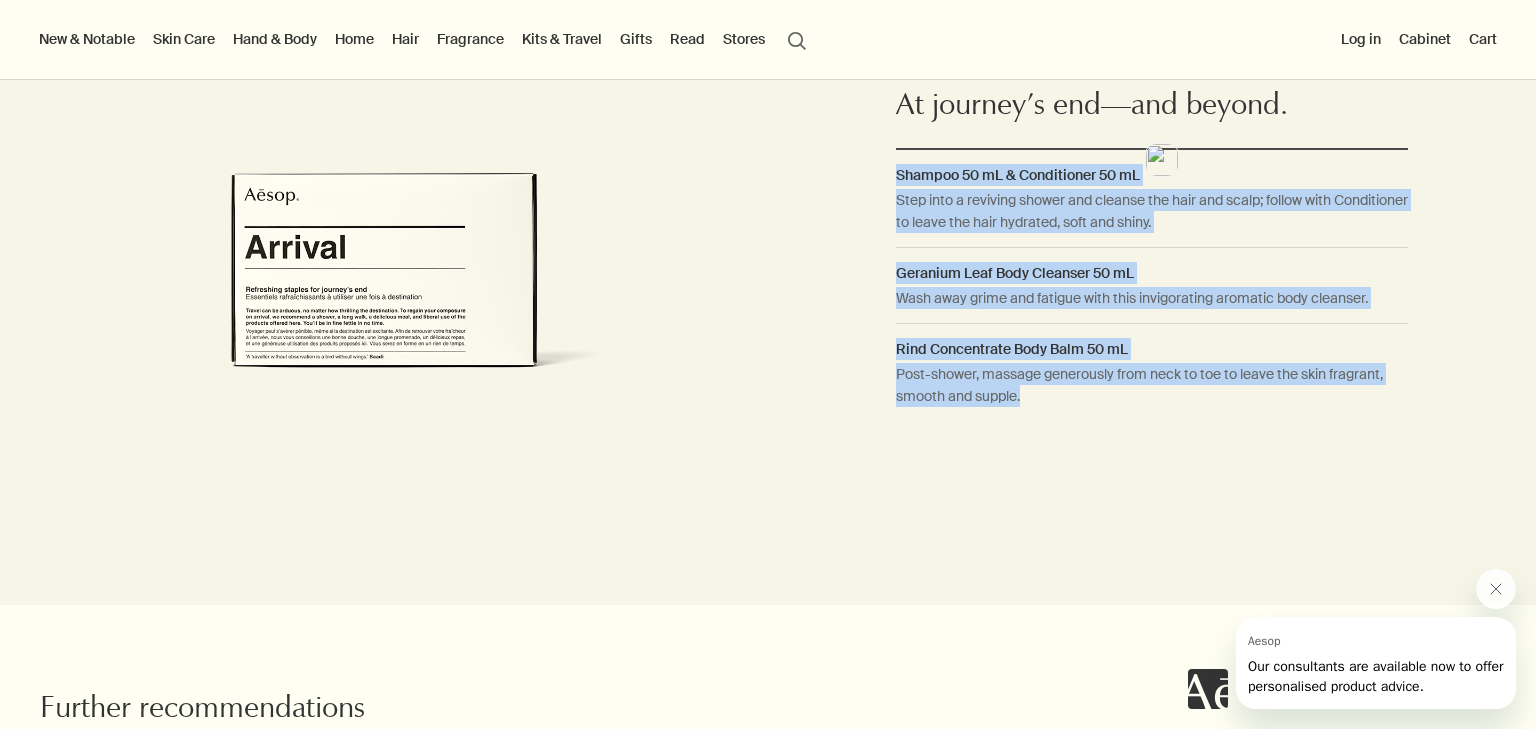 copy on "Shampoo 50 mL & Conditioner 50 mL Step into a reviving shower and cleanse the hair and scalp; follow with Conditioner to leave the hair hydrated, soft and shiny. Geranium Leaf Body Cleanser 50 mL Wash away grime and fatigue with this invigorating aromatic body cleanser. Rind Concentrate Body Balm 50 mL Post-shower, massage generously from neck to toe to leave the skin fragrant, smooth and supple." 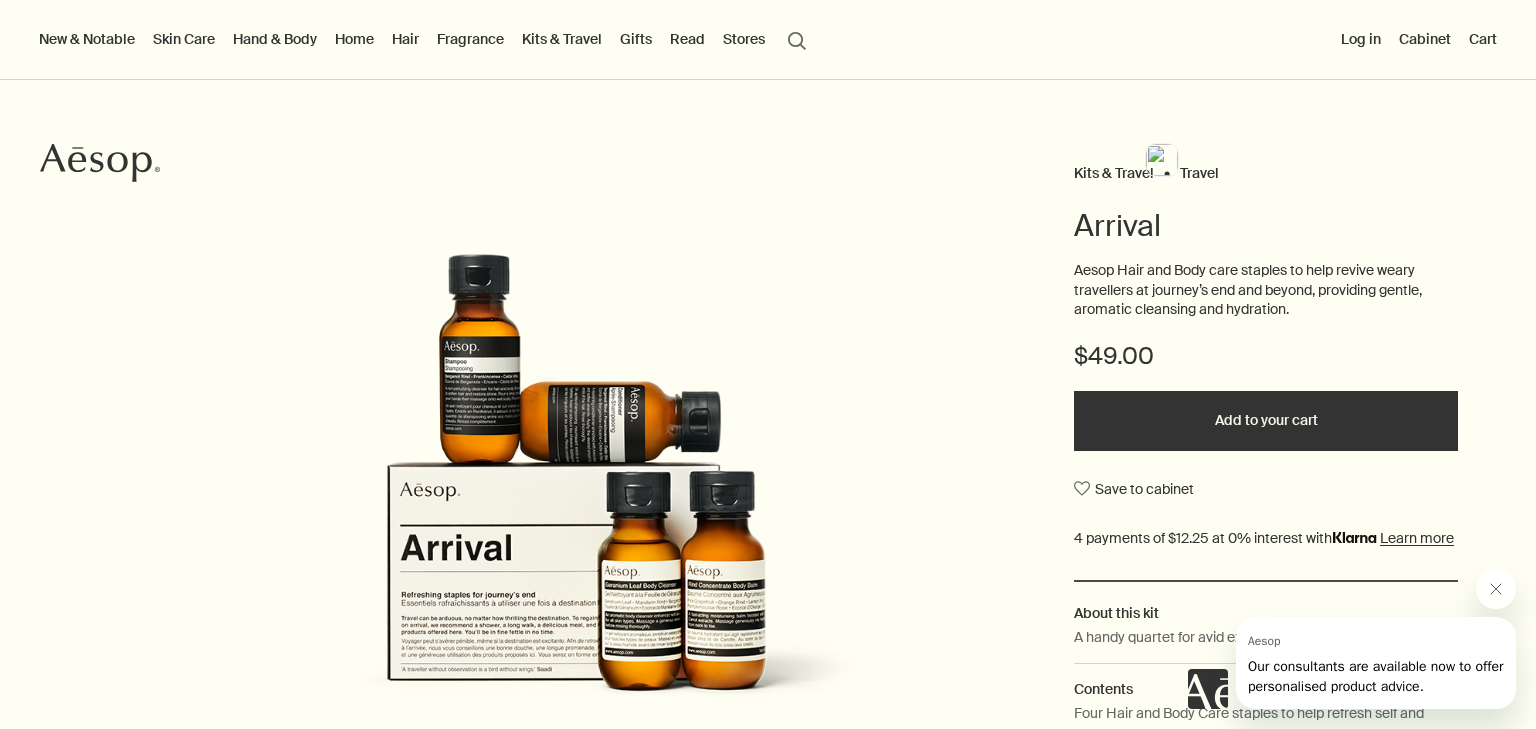 scroll, scrollTop: 0, scrollLeft: 0, axis: both 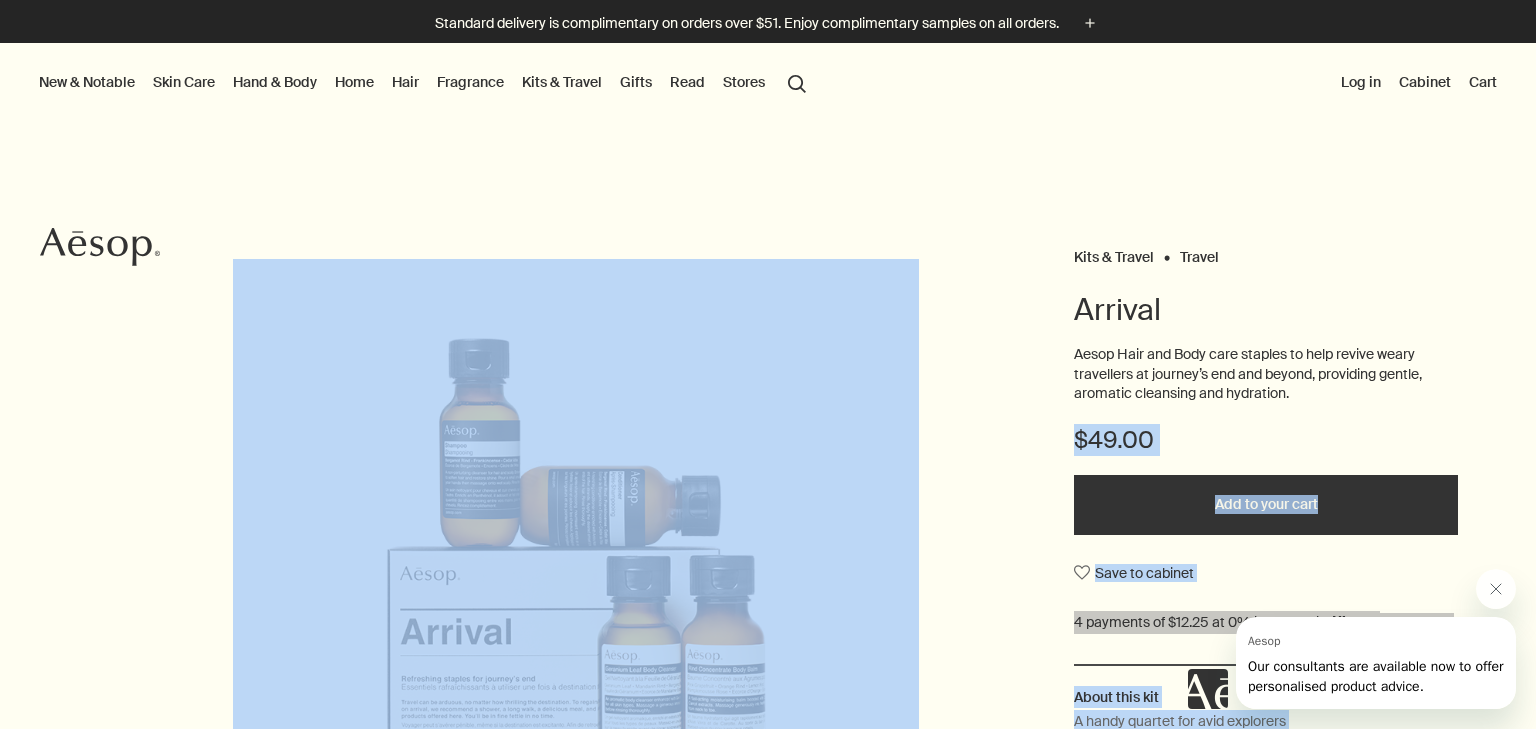 drag, startPoint x: 1299, startPoint y: 392, endPoint x: 1030, endPoint y: 355, distance: 271.53268 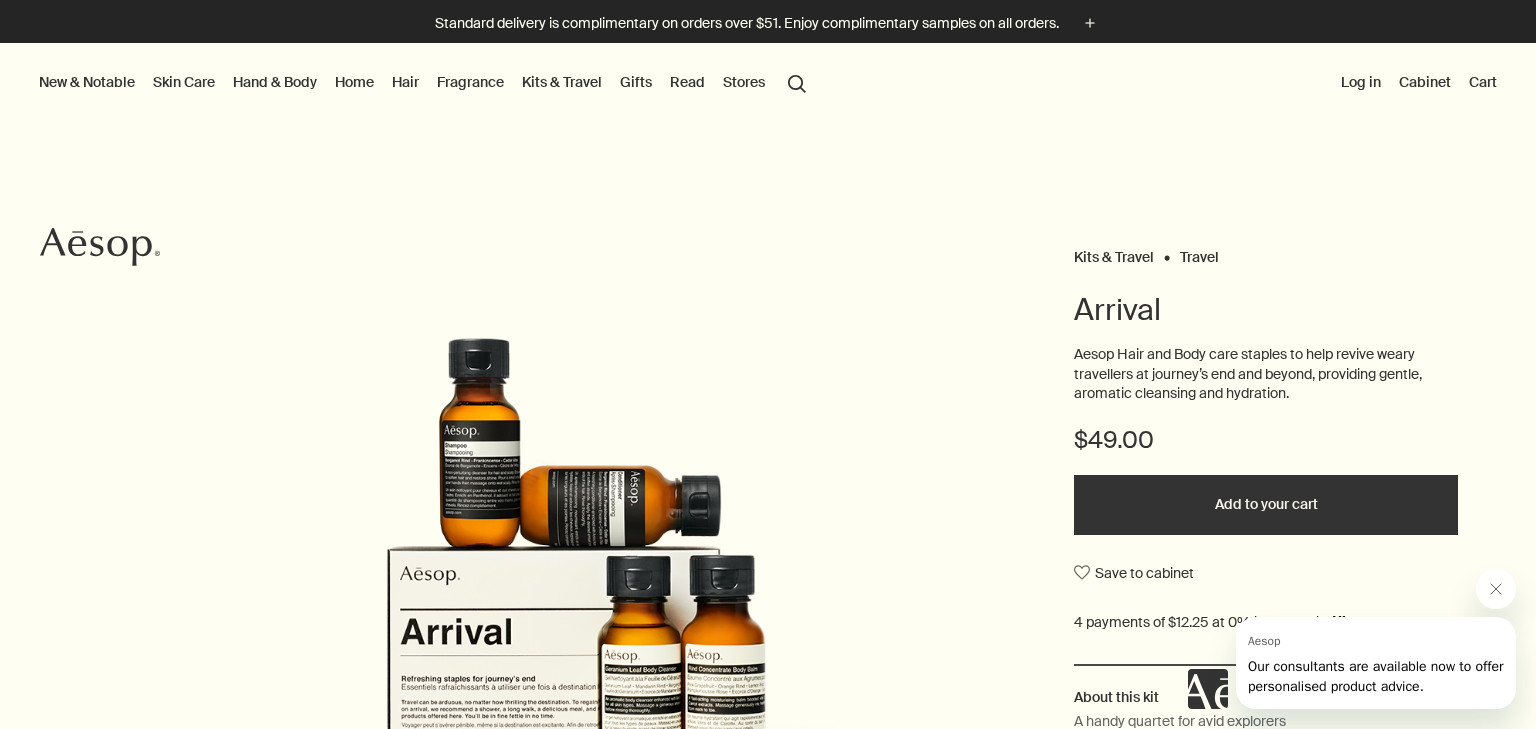 click on "Kits & Travel Travel Arrival Aesop Hair and Body care staples to help revive weary travellers at journey’s end and beyond, providing gentle, aromatic cleansing and hydration. $49.00   Add to your cart Save to cabinet About this kit A handy quartet for avid explorers
Contents Four Hair and Body Care staples to help refresh self and senses after hours spent in transit—a perfect ensemble for frequent travellers." at bounding box center [768, 562] 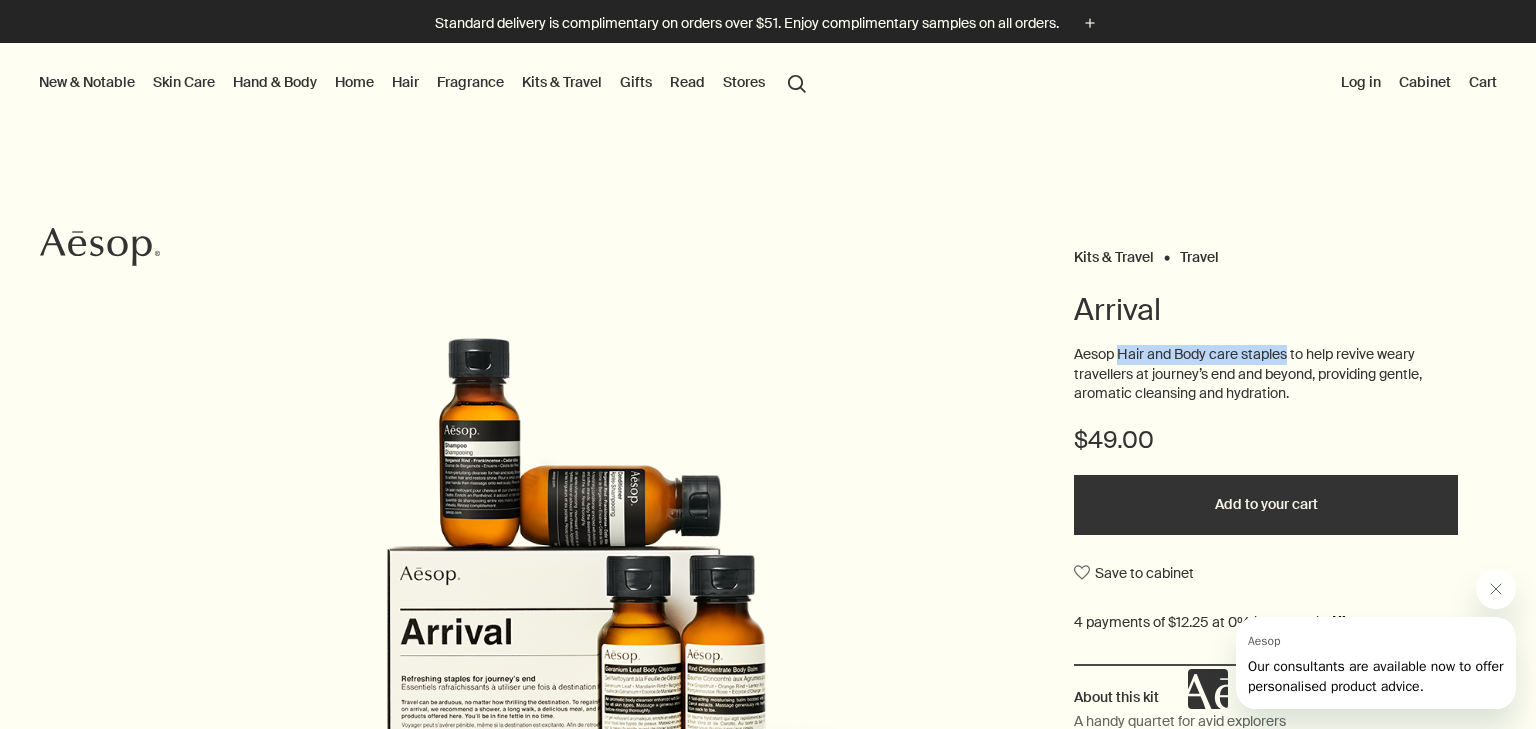 drag, startPoint x: 1110, startPoint y: 350, endPoint x: 1283, endPoint y: 350, distance: 173 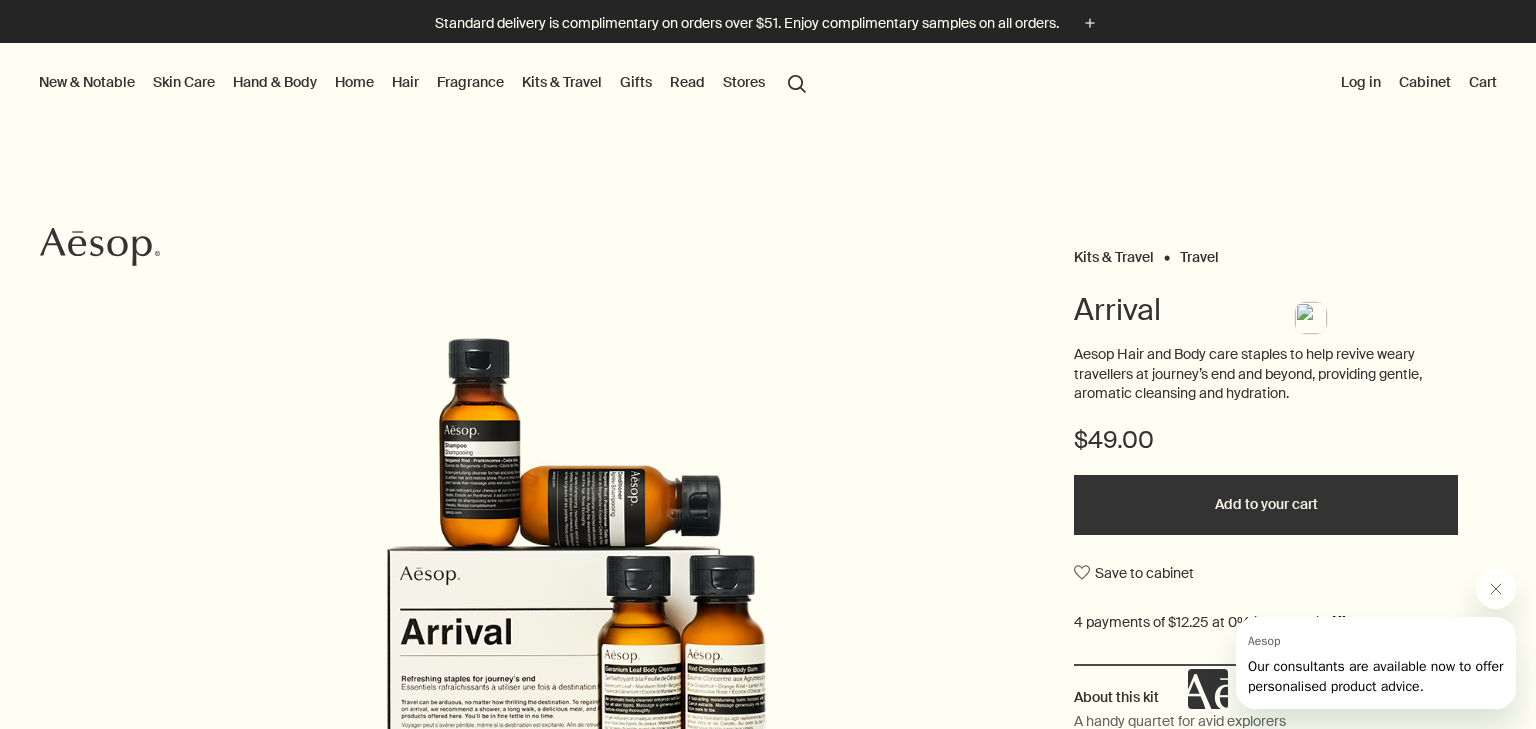 click on "Aesop Hair and Body care staples to help revive weary travellers at journey’s end and beyond, providing gentle, aromatic cleansing and hydration." at bounding box center [1266, 374] 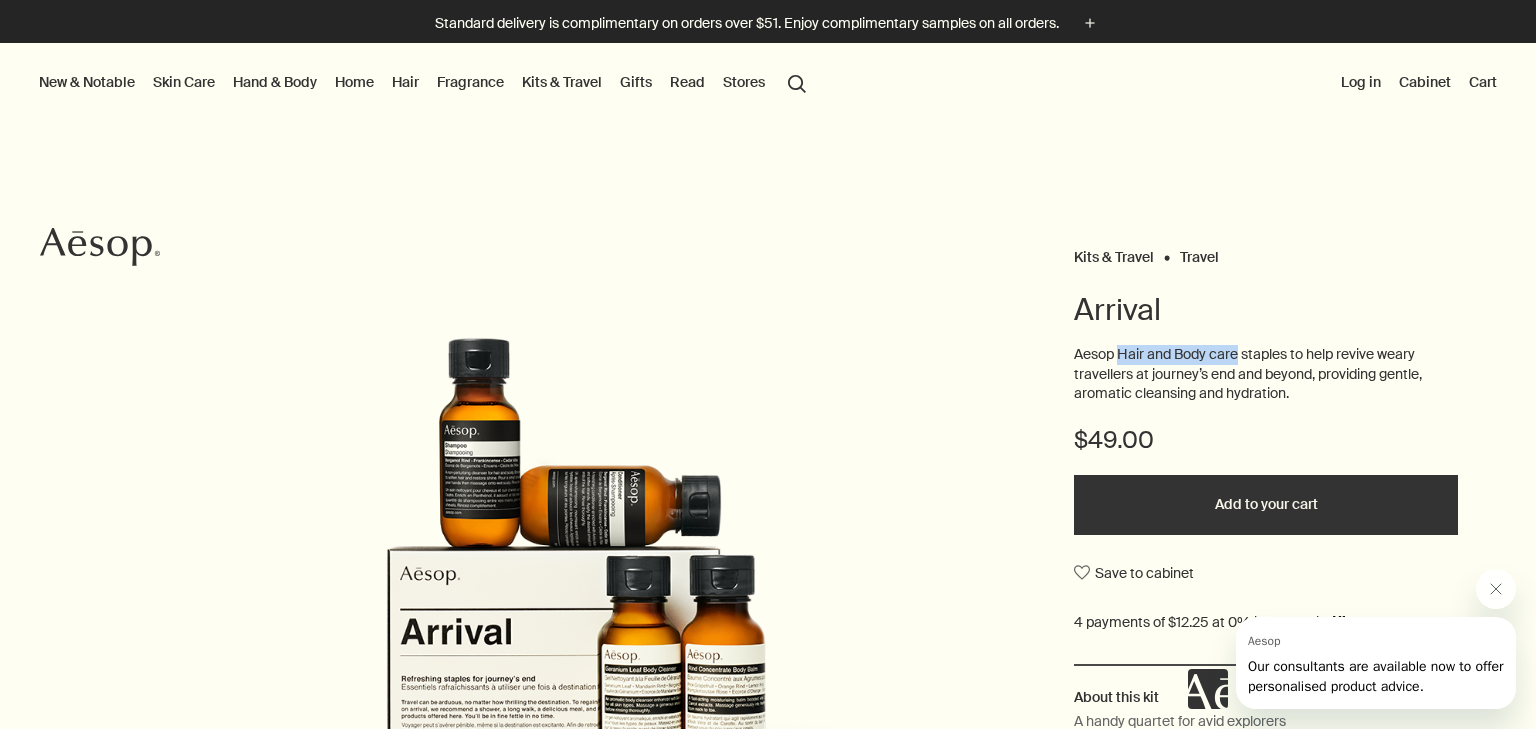drag, startPoint x: 1232, startPoint y: 353, endPoint x: 1114, endPoint y: 348, distance: 118.10589 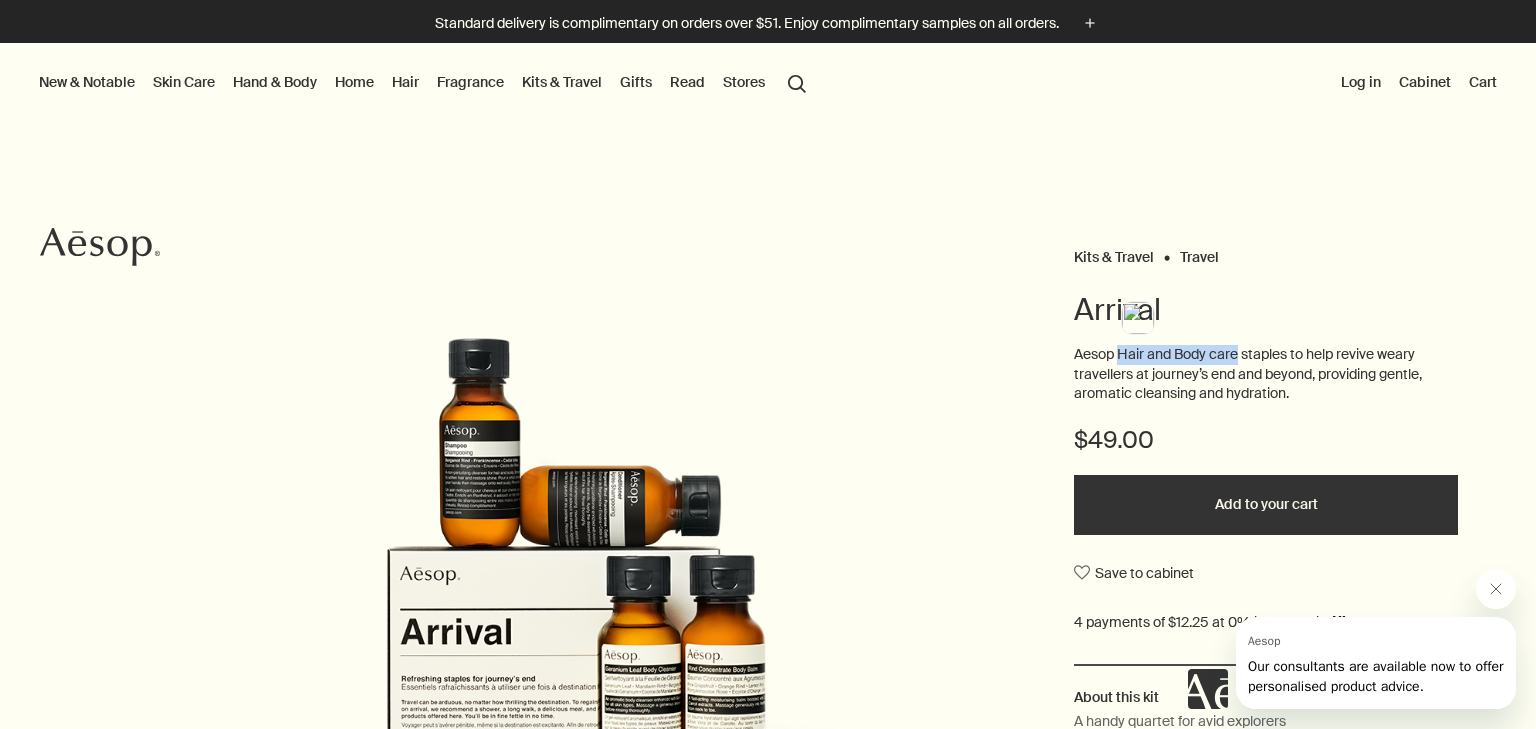 copy on "Hair and Body care" 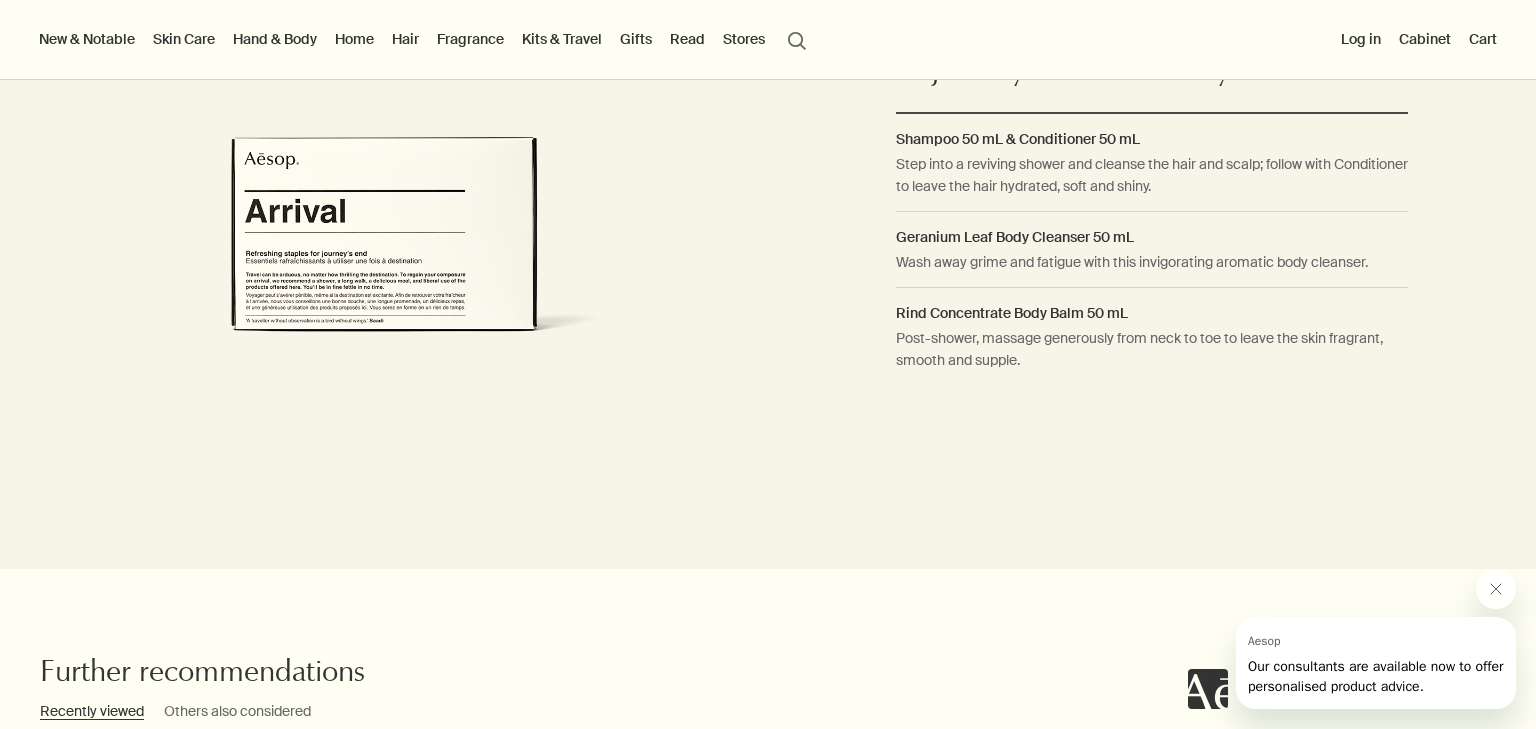 scroll, scrollTop: 1280, scrollLeft: 0, axis: vertical 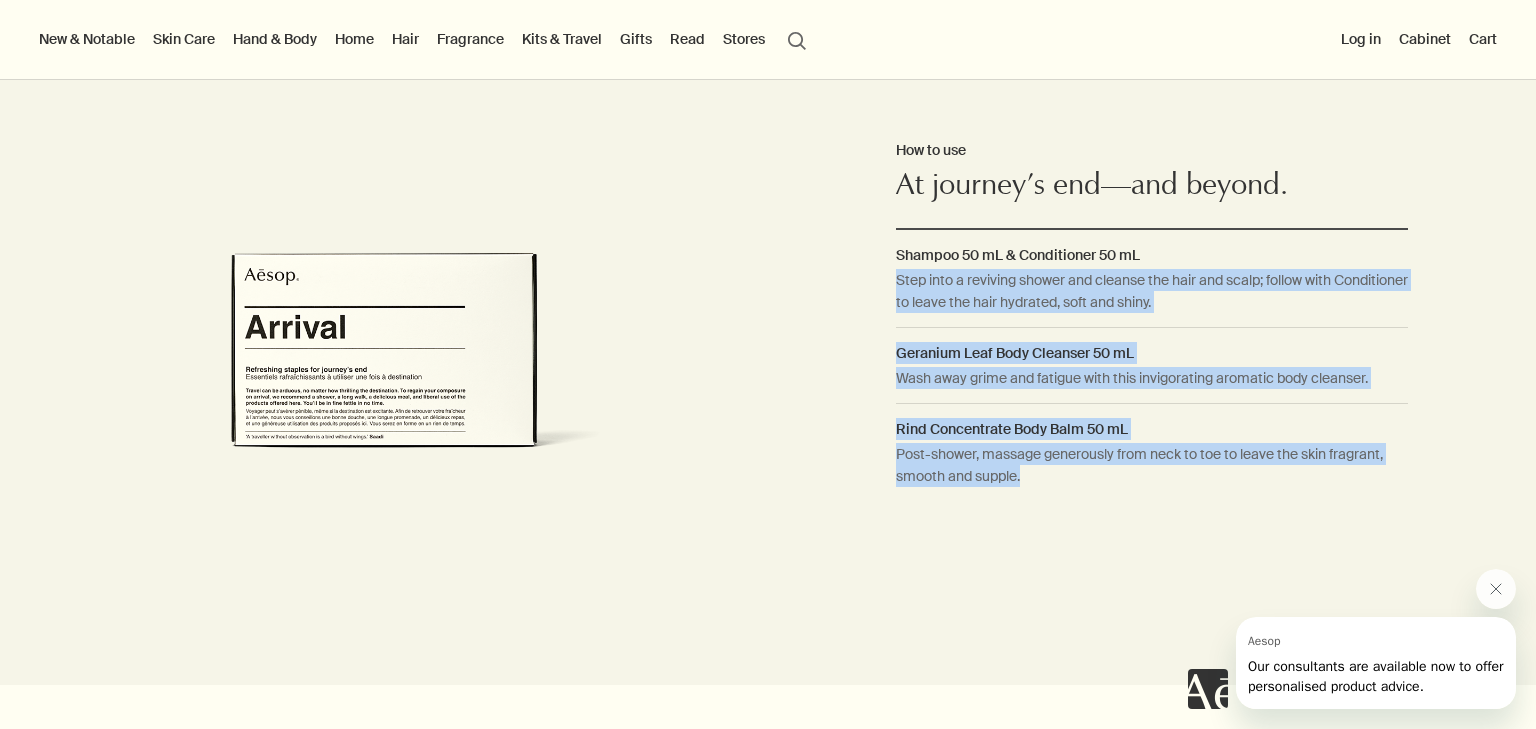 drag, startPoint x: 1072, startPoint y: 505, endPoint x: 1226, endPoint y: 517, distance: 154.46683 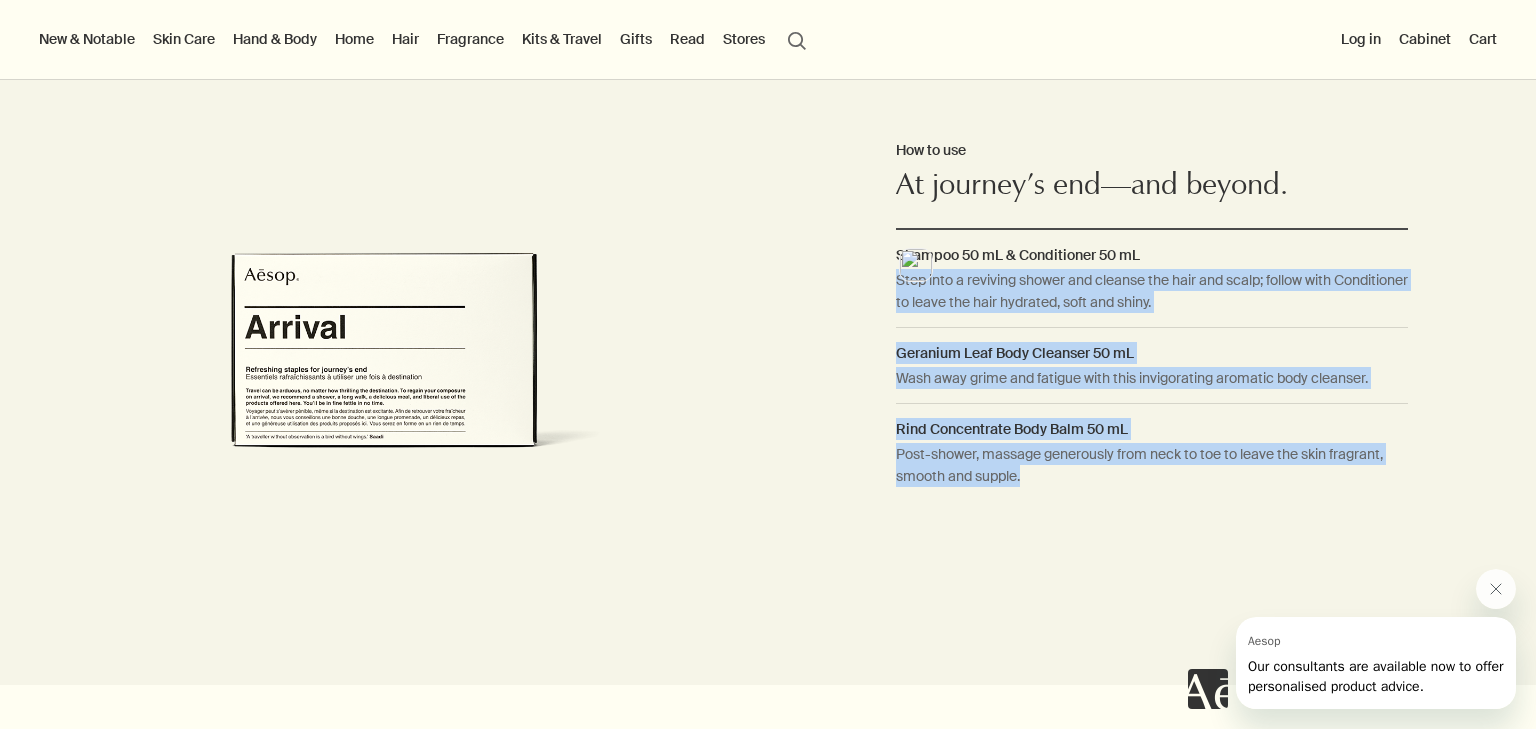 click on "Post-shower, massage generously from neck to toe to leave the skin fragrant, smooth and supple." at bounding box center [1152, 472] 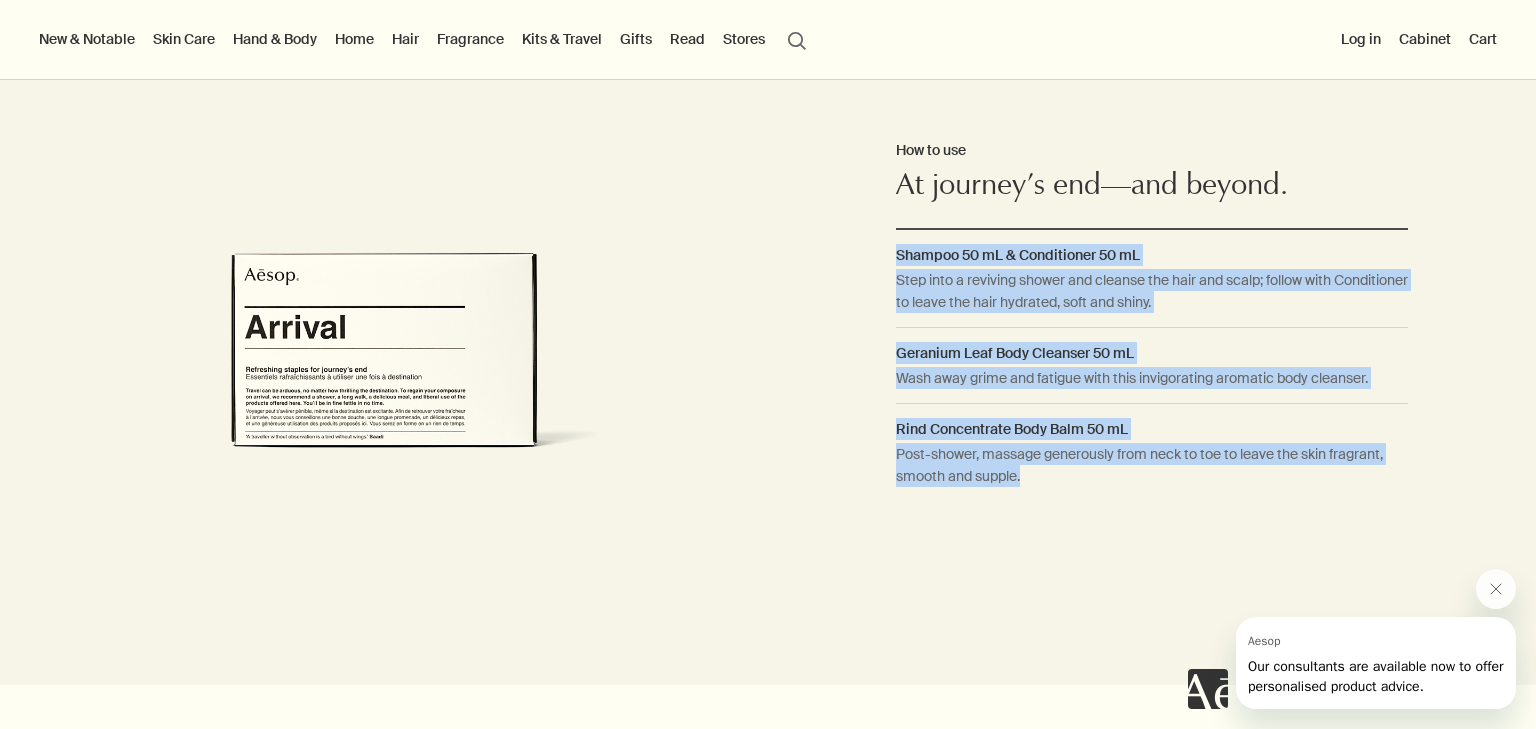 drag, startPoint x: 1080, startPoint y: 506, endPoint x: 850, endPoint y: 260, distance: 336.77292 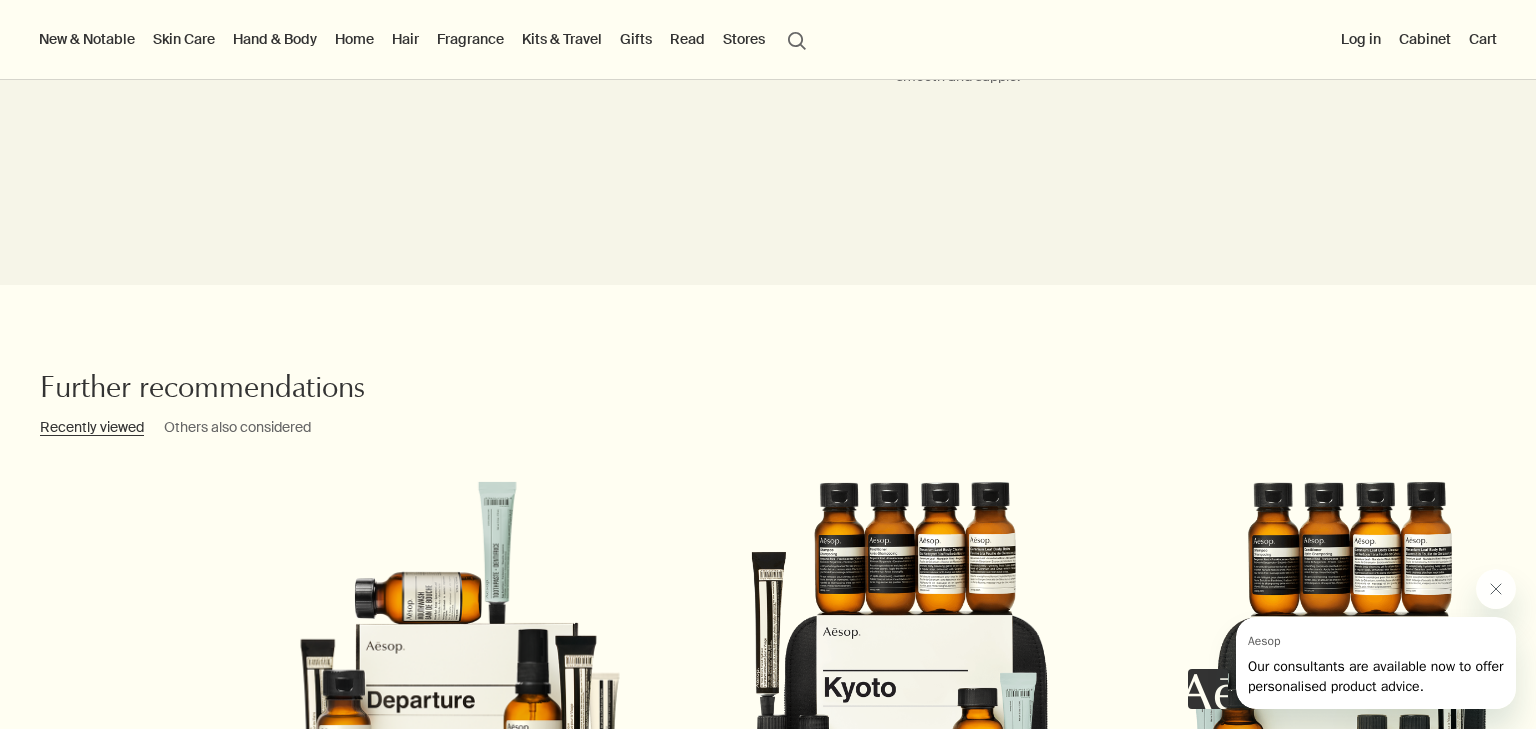 click on "Further recommendations
Recently viewed
Others also considered
chevron
Departure
For thin or fine hair
[CITY]
Nine travel-sized essentials, ideal for warm climates and combination skin" at bounding box center [768, 667] 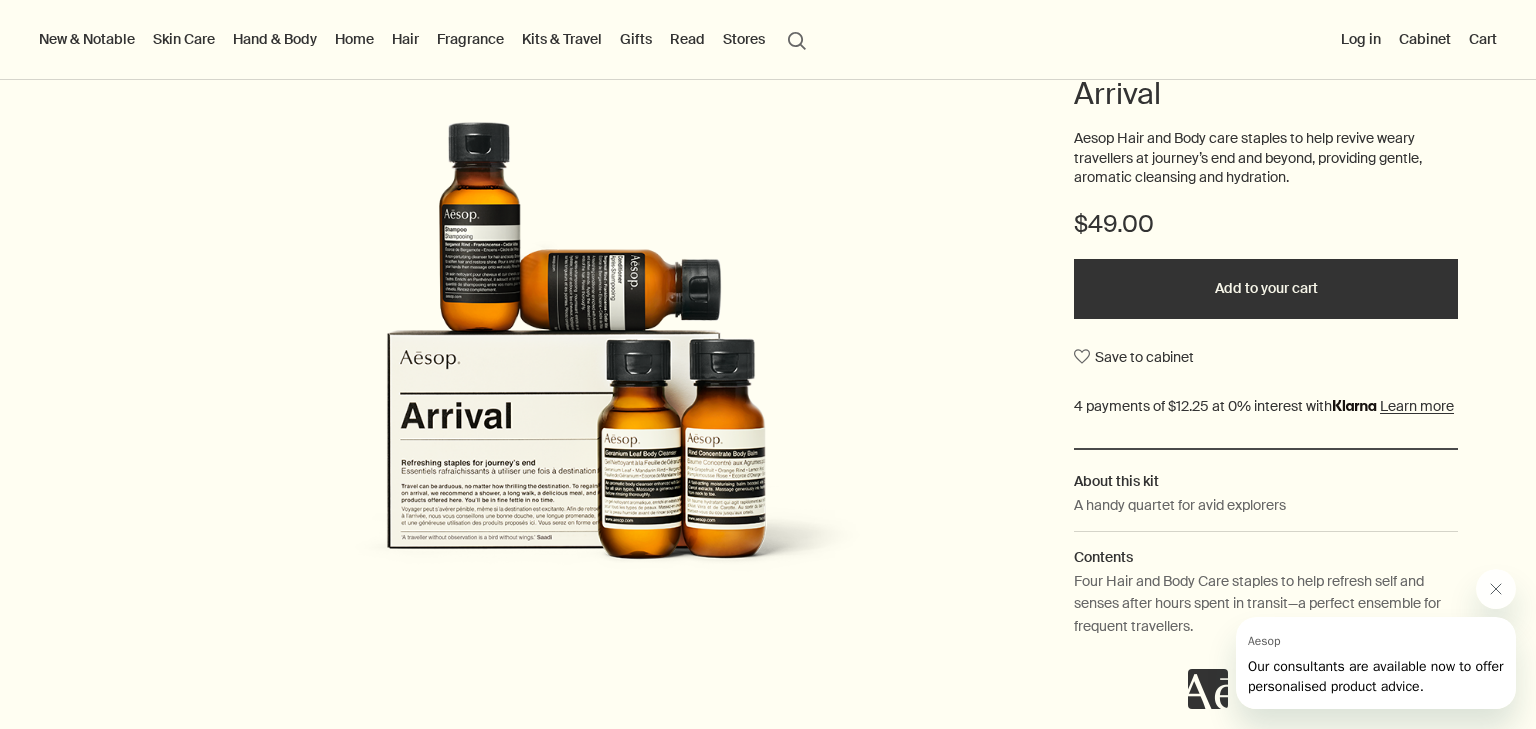 scroll, scrollTop: 0, scrollLeft: 0, axis: both 